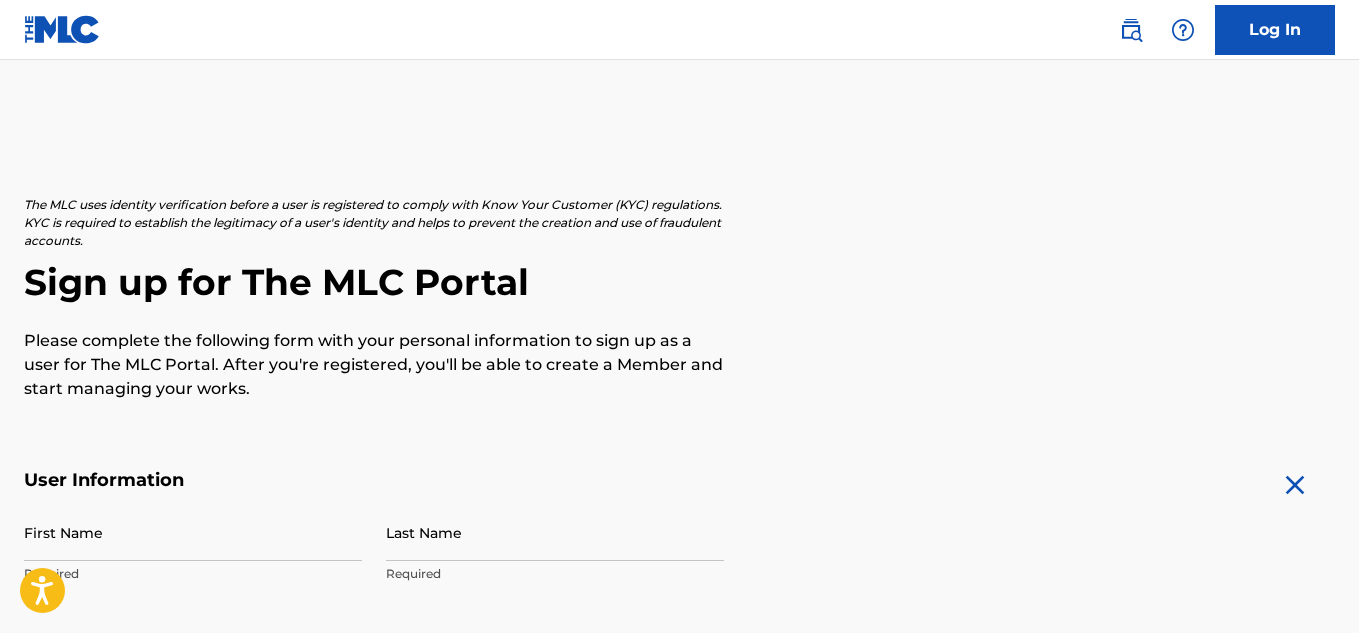scroll, scrollTop: 0, scrollLeft: 0, axis: both 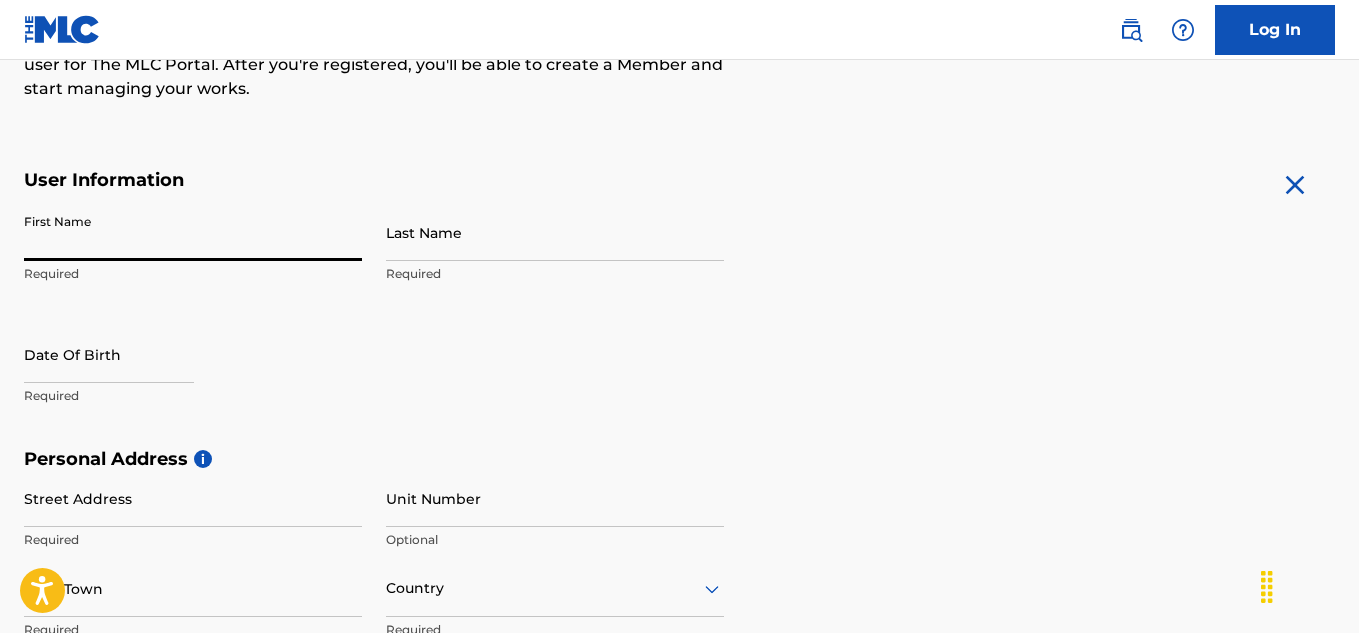 click on "First Name" at bounding box center (193, 232) 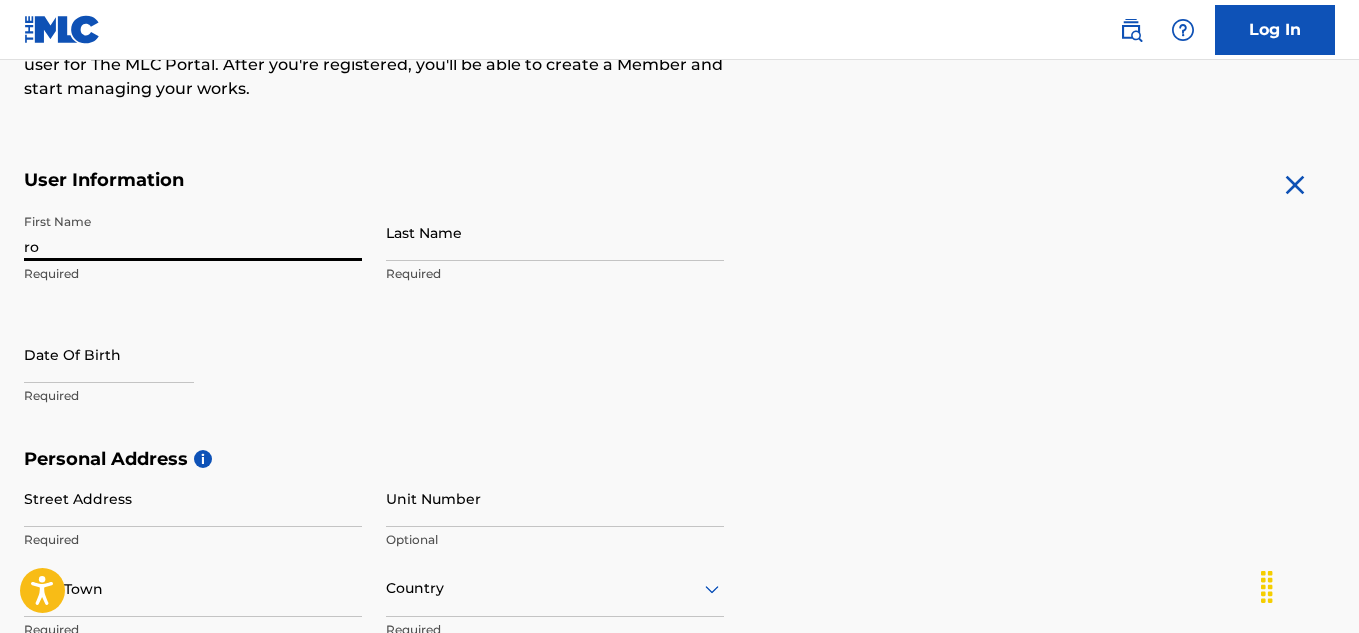 type on "r" 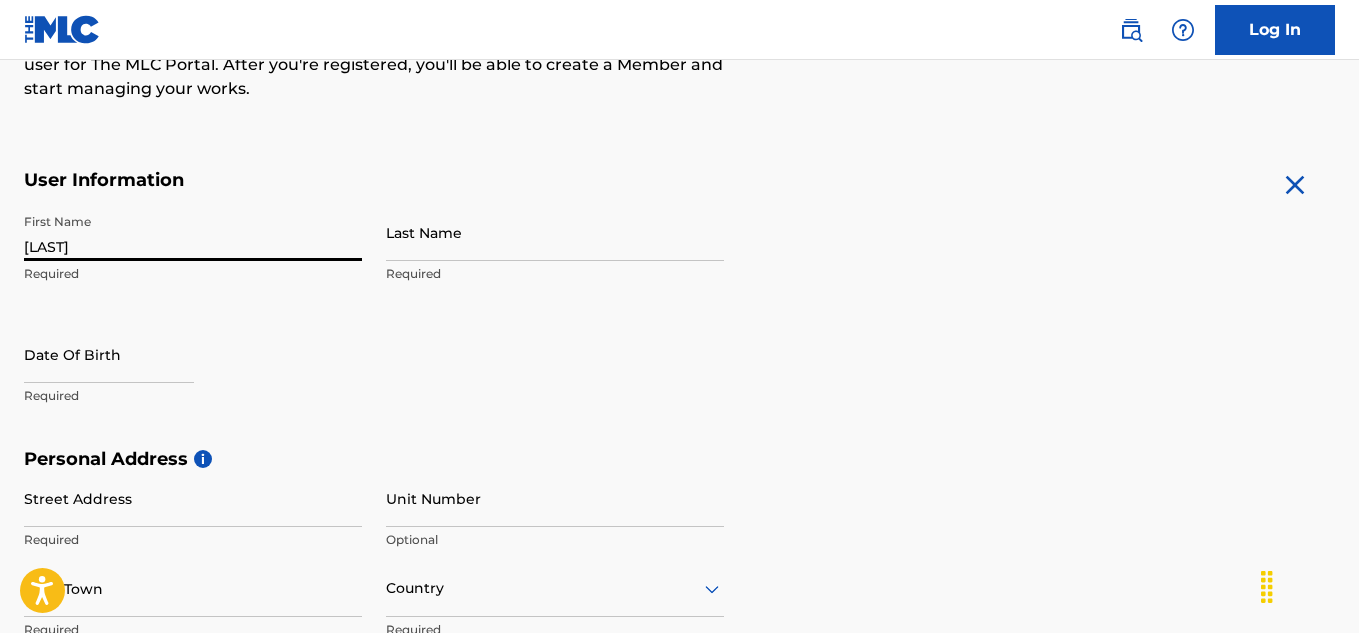 type on "[LAST]" 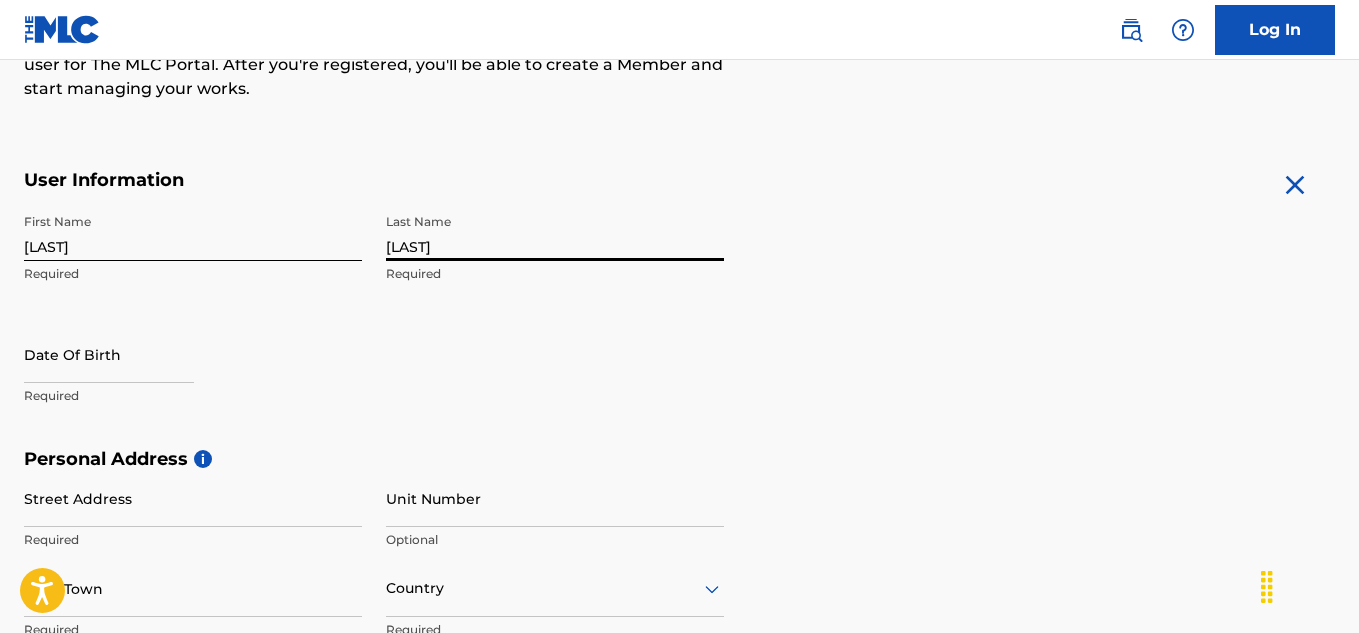 type on "[LAST]" 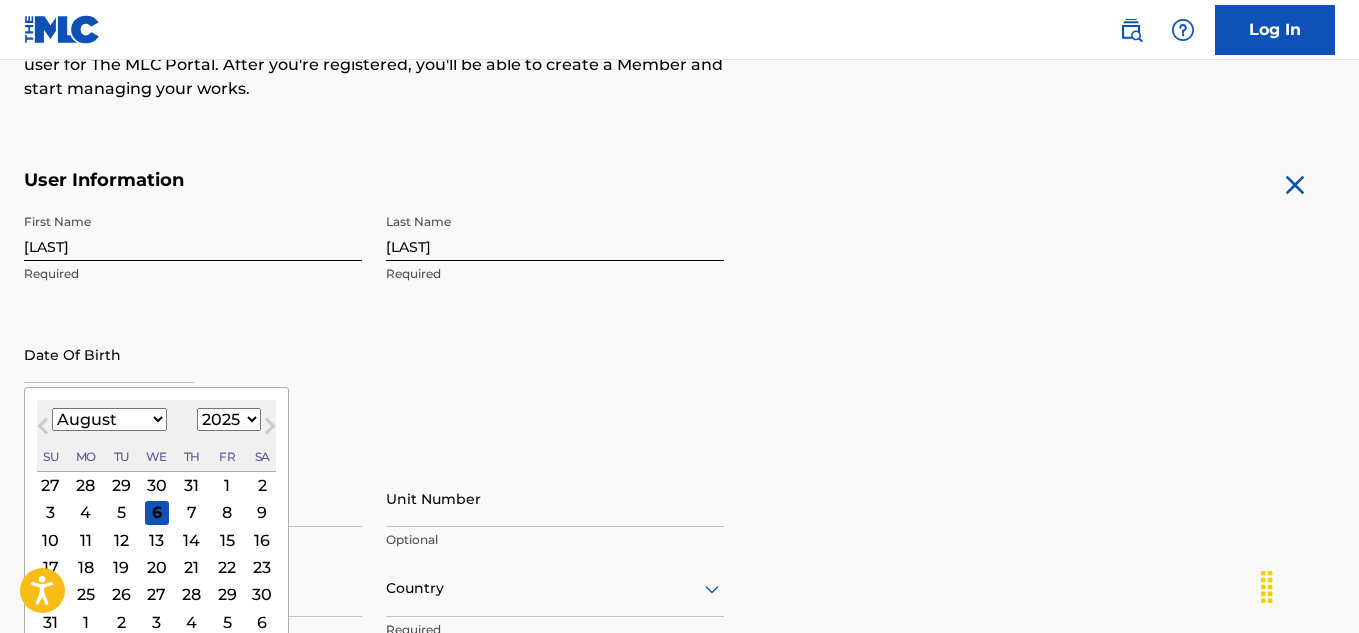 click on "25" at bounding box center (86, 595) 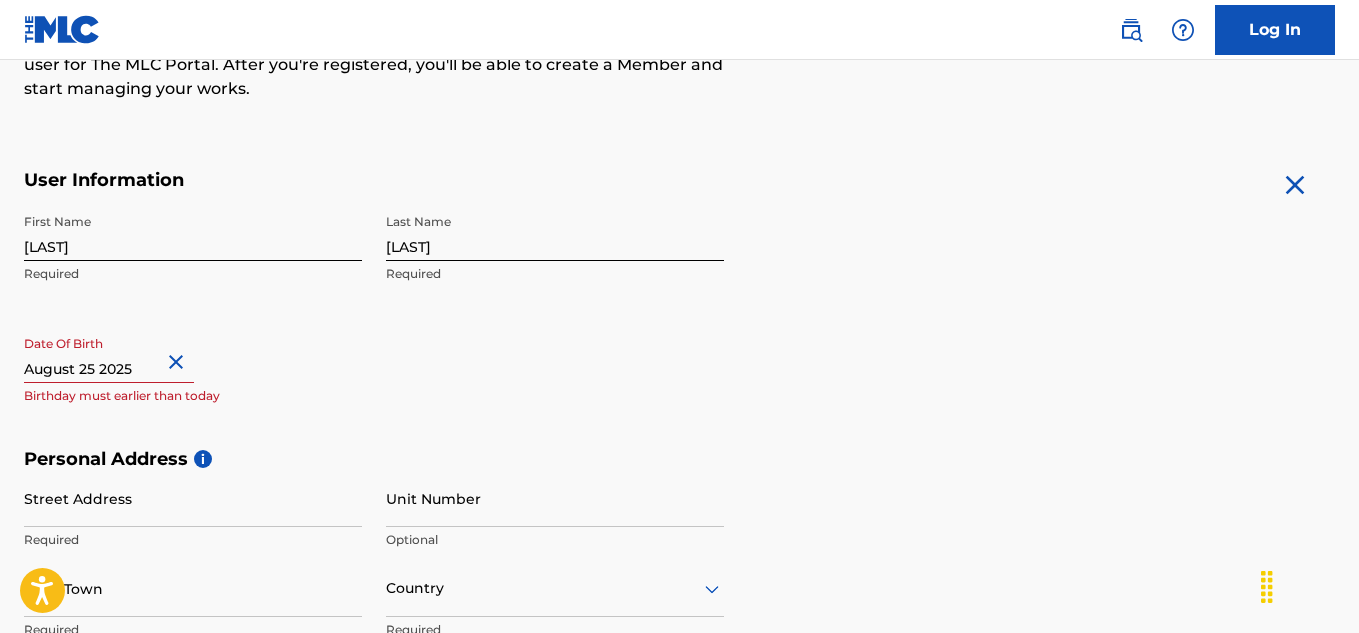 click at bounding box center (109, 354) 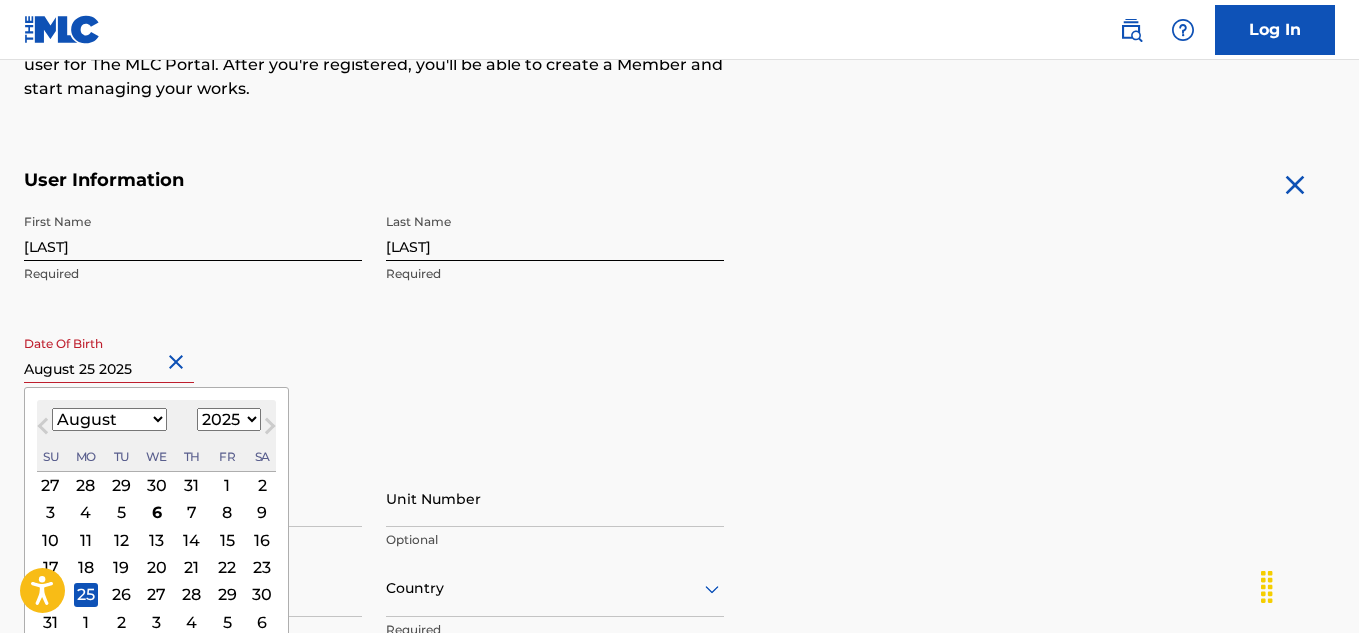 click on "1900 1901 1902 1903 1904 1905 1906 1907 1908 1909 1910 1911 1912 1913 1914 1915 1916 1917 1918 1919 1920 1921 1922 1923 1924 1925 1926 1927 1928 1929 1930 1931 1932 1933 1934 1935 1936 1937 1938 1939 1940 1941 1942 1943 1944 1945 1946 1947 1948 1949 1950 1951 1952 1953 1954 1955 1956 1957 1958 1959 1960 1961 1962 1963 1964 1965 1966 1967 1968 1969 1970 1971 1972 1973 1974 1975 1976 1977 1978 1979 1980 1981 1982 1983 1984 1985 1986 1987 1988 1989 1990 1991 1992 1993 1994 1995 1996 1997 1998 1999 2000 2001 2002 2003 2004 2005 2006 2007 2008 2009 2010 2011 2012 2013 2014 2015 2016 2017 2018 2019 2020 2021 2022 2023 2024 2025 2026 2027 2028 2029 2030 2031 2032 2033 2034 2035 2036 2037 2038 2039 2040 2041 2042 2043 2044 2045 2046 2047 2048 2049 2050 2051 2052 2053 2054 2055 2056 2057 2058 2059 2060 2061 2062 2063 2064 2065 2066 2067 2068 2069 2070 2071 2072 2073 2074 2075 2076 2077 2078 2079 2080 2081 2082 2083 2084 2085 2086 2087 2088 2089 2090 2091 2092 2093 2094 2095 2096 2097 2098 2099 2100" at bounding box center [229, 419] 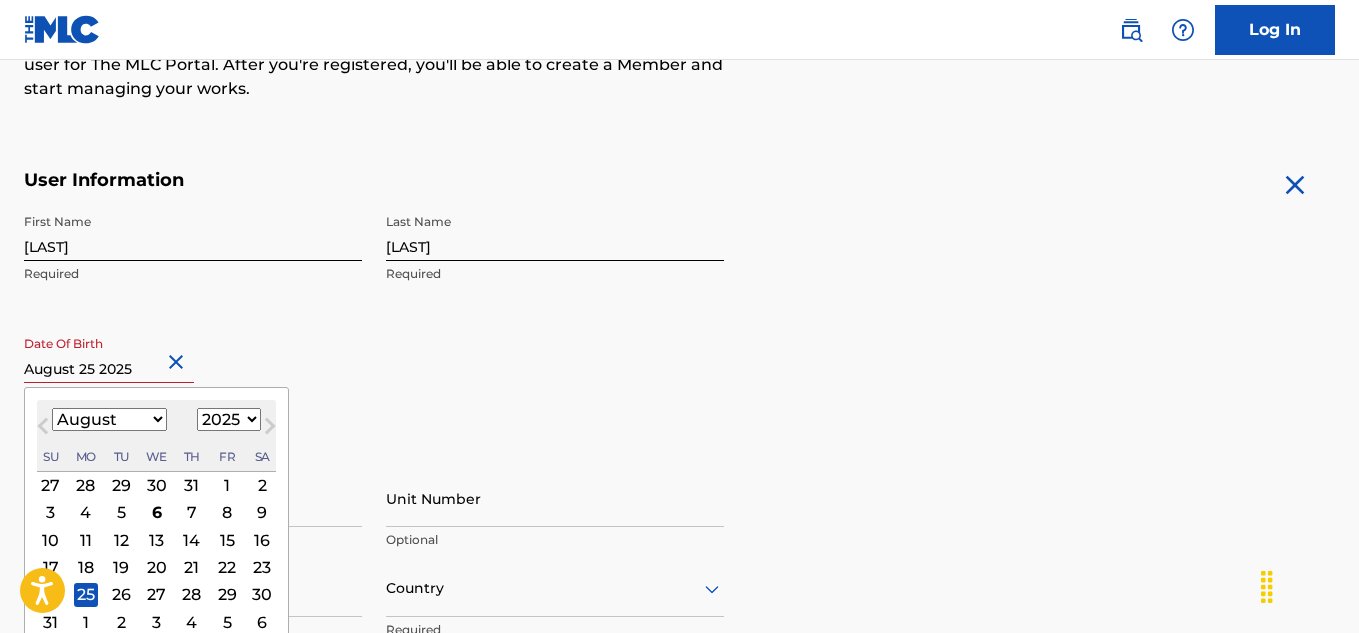 select on "1993" 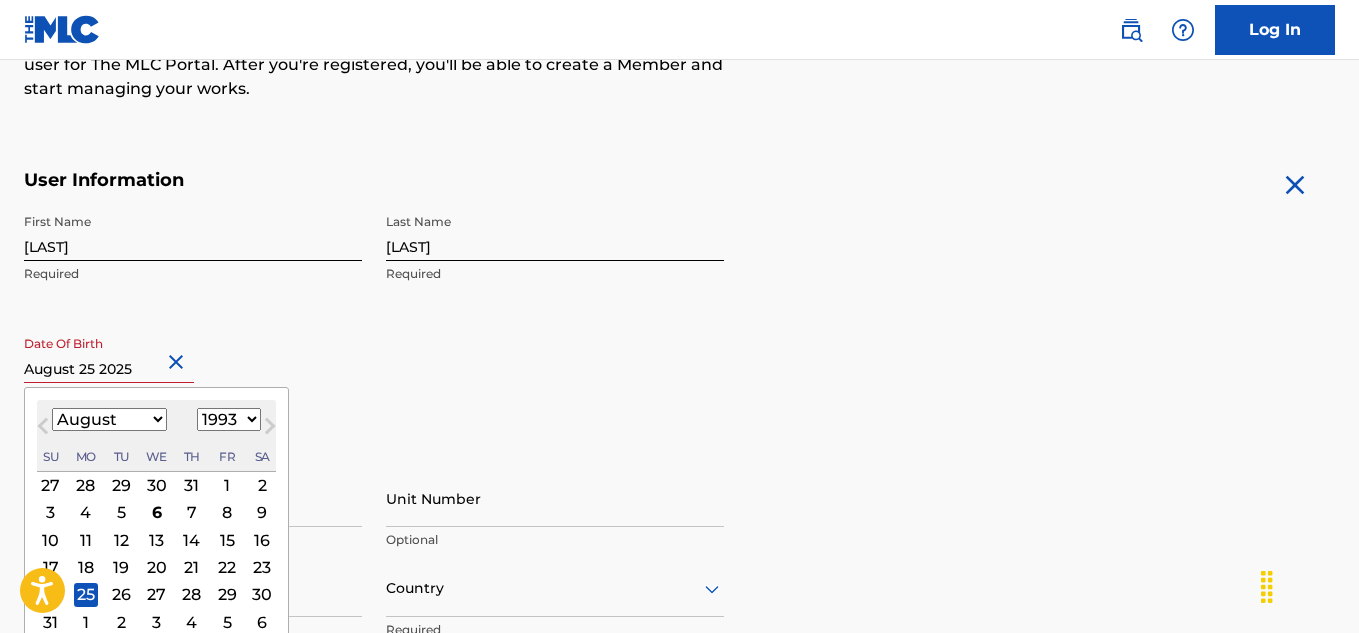 click on "1900 1901 1902 1903 1904 1905 1906 1907 1908 1909 1910 1911 1912 1913 1914 1915 1916 1917 1918 1919 1920 1921 1922 1923 1924 1925 1926 1927 1928 1929 1930 1931 1932 1933 1934 1935 1936 1937 1938 1939 1940 1941 1942 1943 1944 1945 1946 1947 1948 1949 1950 1951 1952 1953 1954 1955 1956 1957 1958 1959 1960 1961 1962 1963 1964 1965 1966 1967 1968 1969 1970 1971 1972 1973 1974 1975 1976 1977 1978 1979 1980 1981 1982 1983 1984 1985 1986 1987 1988 1989 1990 1991 1992 1993 1994 1995 1996 1997 1998 1999 2000 2001 2002 2003 2004 2005 2006 2007 2008 2009 2010 2011 2012 2013 2014 2015 2016 2017 2018 2019 2020 2021 2022 2023 2024 2025 2026 2027 2028 2029 2030 2031 2032 2033 2034 2035 2036 2037 2038 2039 2040 2041 2042 2043 2044 2045 2046 2047 2048 2049 2050 2051 2052 2053 2054 2055 2056 2057 2058 2059 2060 2061 2062 2063 2064 2065 2066 2067 2068 2069 2070 2071 2072 2073 2074 2075 2076 2077 2078 2079 2080 2081 2082 2083 2084 2085 2086 2087 2088 2089 2090 2091 2092 2093 2094 2095 2096 2097 2098 2099 2100" at bounding box center [229, 419] 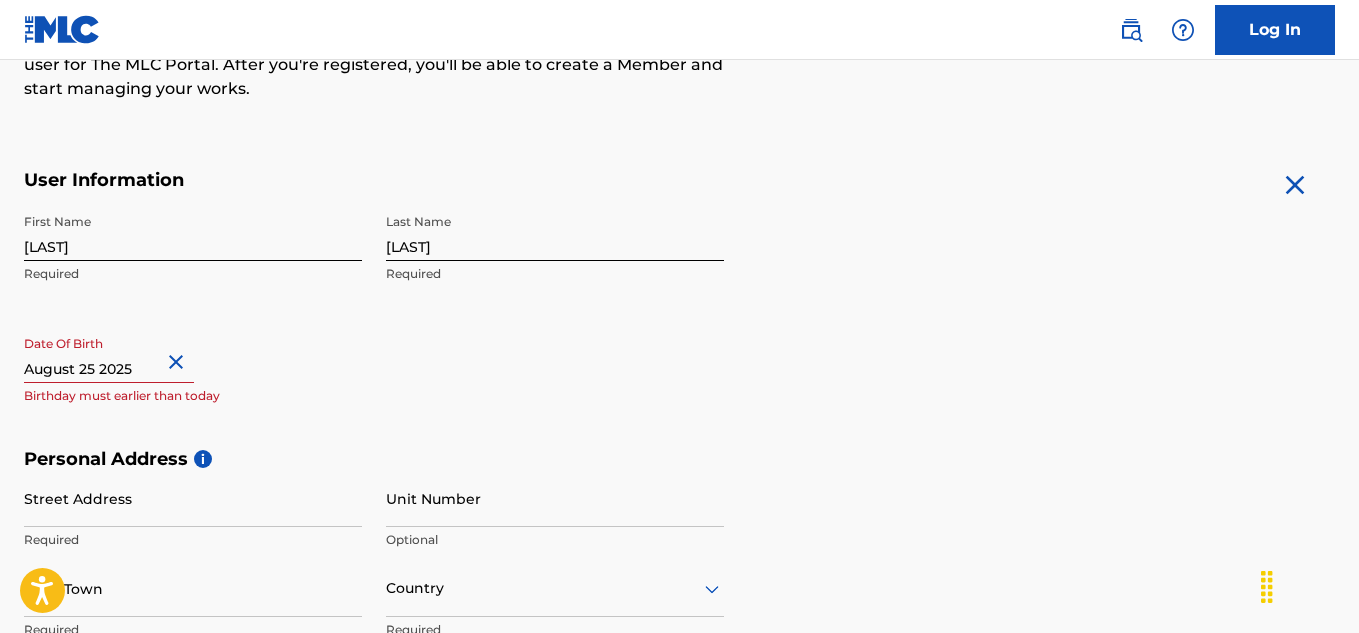 click on "Date Of Birth Birthday must earlier than today" at bounding box center [193, 371] 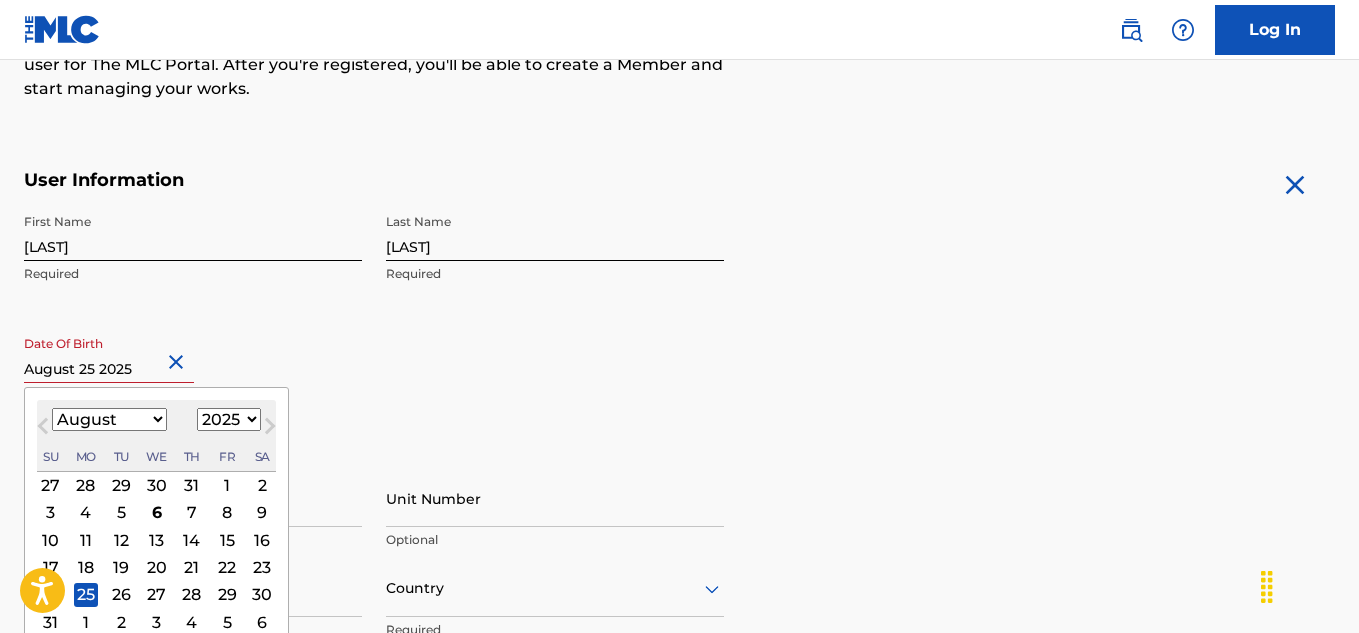 click at bounding box center [109, 354] 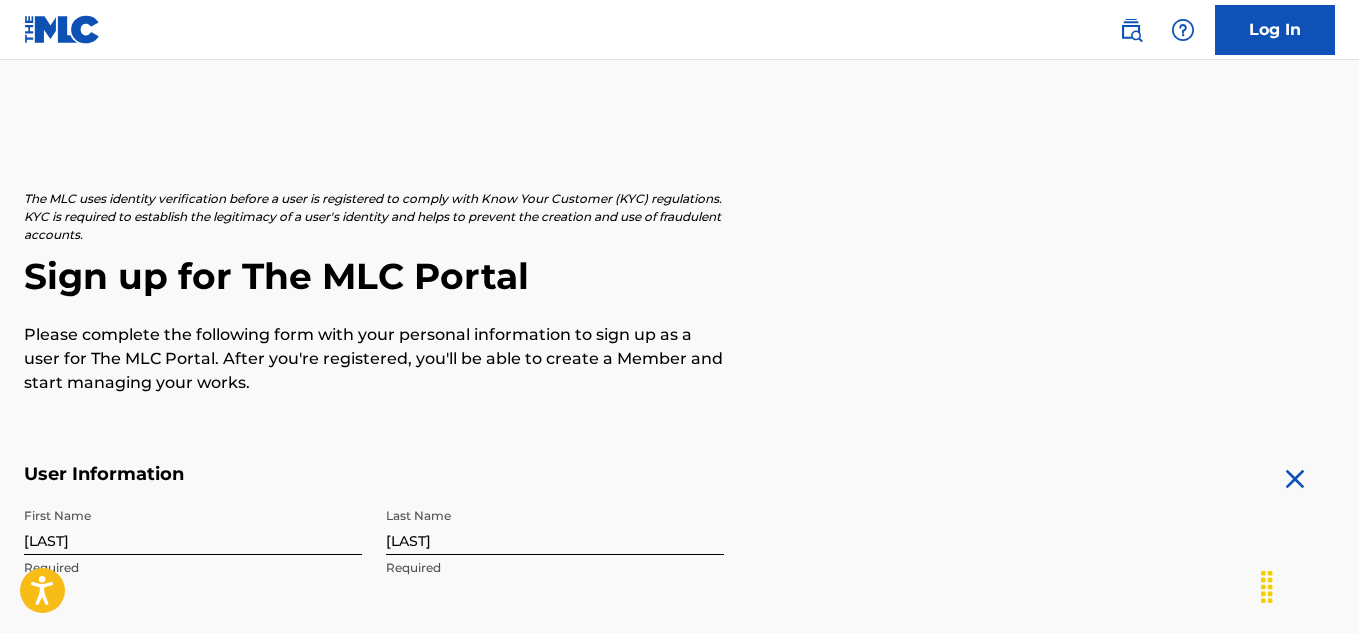 scroll, scrollTop: 400, scrollLeft: 0, axis: vertical 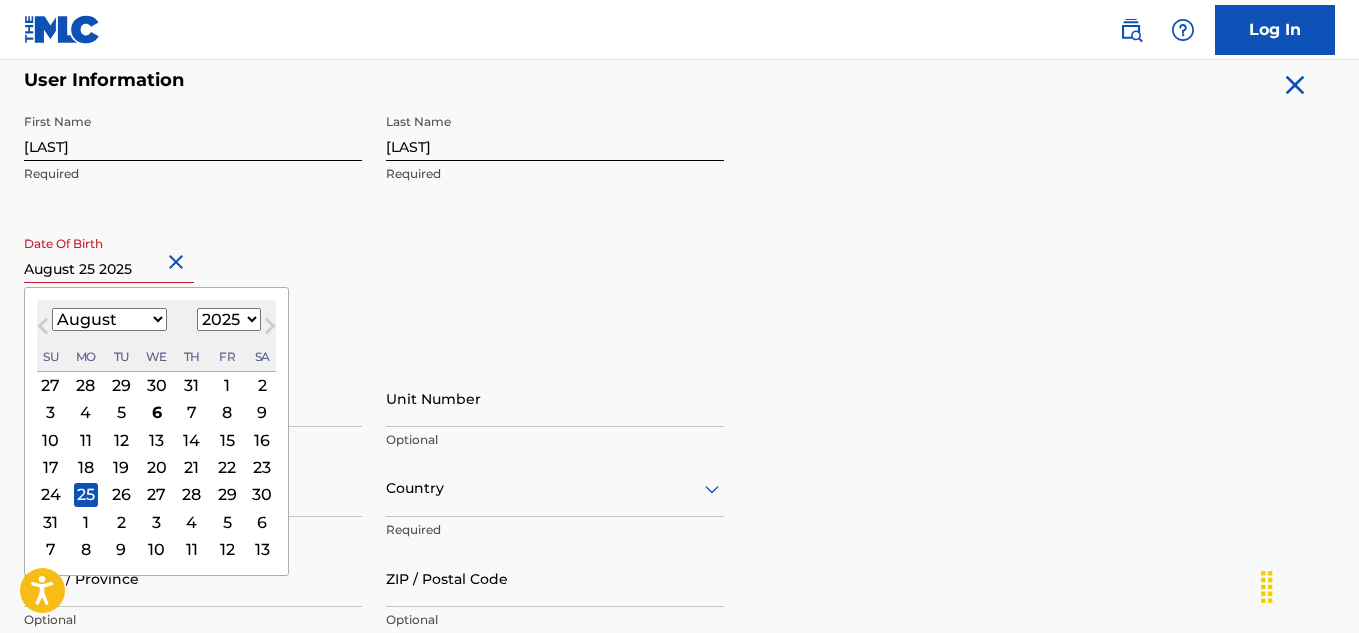 click on "1900 1901 1902 1903 1904 1905 1906 1907 1908 1909 1910 1911 1912 1913 1914 1915 1916 1917 1918 1919 1920 1921 1922 1923 1924 1925 1926 1927 1928 1929 1930 1931 1932 1933 1934 1935 1936 1937 1938 1939 1940 1941 1942 1943 1944 1945 1946 1947 1948 1949 1950 1951 1952 1953 1954 1955 1956 1957 1958 1959 1960 1961 1962 1963 1964 1965 1966 1967 1968 1969 1970 1971 1972 1973 1974 1975 1976 1977 1978 1979 1980 1981 1982 1983 1984 1985 1986 1987 1988 1989 1990 1991 1992 1993 1994 1995 1996 1997 1998 1999 2000 2001 2002 2003 2004 2005 2006 2007 2008 2009 2010 2011 2012 2013 2014 2015 2016 2017 2018 2019 2020 2021 2022 2023 2024 2025 2026 2027 2028 2029 2030 2031 2032 2033 2034 2035 2036 2037 2038 2039 2040 2041 2042 2043 2044 2045 2046 2047 2048 2049 2050 2051 2052 2053 2054 2055 2056 2057 2058 2059 2060 2061 2062 2063 2064 2065 2066 2067 2068 2069 2070 2071 2072 2073 2074 2075 2076 2077 2078 2079 2080 2081 2082 2083 2084 2085 2086 2087 2088 2089 2090 2091 2092 2093 2094 2095 2096 2097 2098 2099 2100" at bounding box center [229, 319] 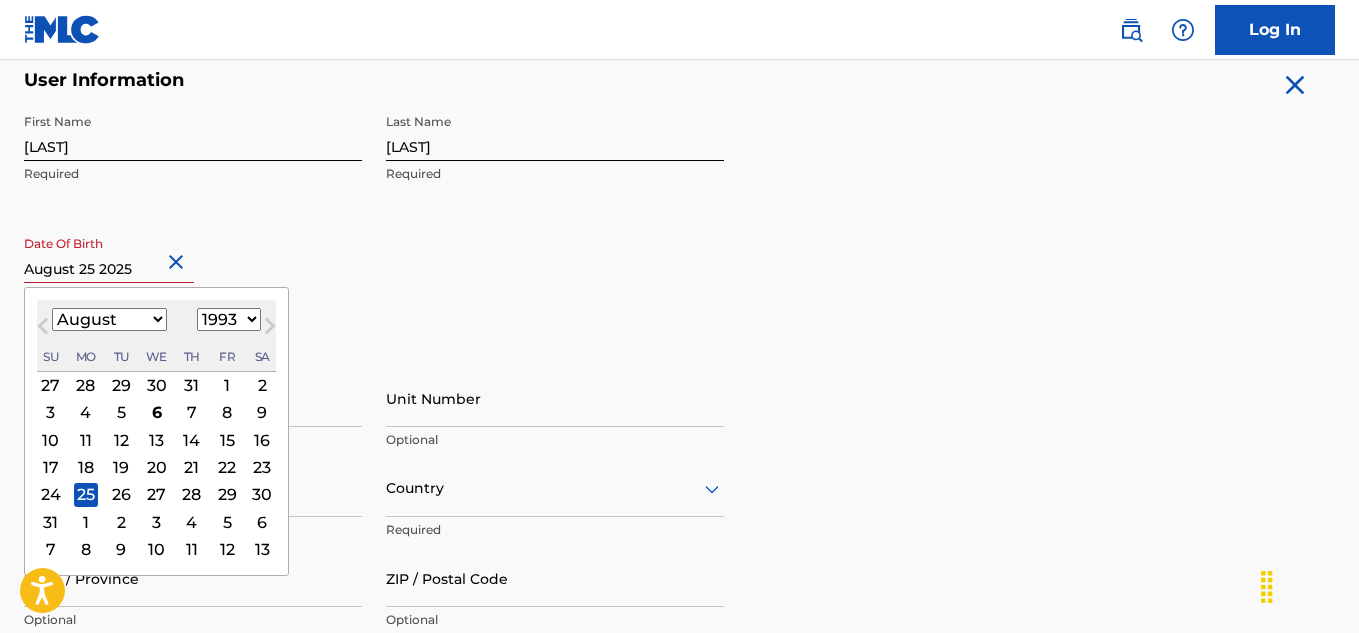 click on "1900 1901 1902 1903 1904 1905 1906 1907 1908 1909 1910 1911 1912 1913 1914 1915 1916 1917 1918 1919 1920 1921 1922 1923 1924 1925 1926 1927 1928 1929 1930 1931 1932 1933 1934 1935 1936 1937 1938 1939 1940 1941 1942 1943 1944 1945 1946 1947 1948 1949 1950 1951 1952 1953 1954 1955 1956 1957 1958 1959 1960 1961 1962 1963 1964 1965 1966 1967 1968 1969 1970 1971 1972 1973 1974 1975 1976 1977 1978 1979 1980 1981 1982 1983 1984 1985 1986 1987 1988 1989 1990 1991 1992 1993 1994 1995 1996 1997 1998 1999 2000 2001 2002 2003 2004 2005 2006 2007 2008 2009 2010 2011 2012 2013 2014 2015 2016 2017 2018 2019 2020 2021 2022 2023 2024 2025 2026 2027 2028 2029 2030 2031 2032 2033 2034 2035 2036 2037 2038 2039 2040 2041 2042 2043 2044 2045 2046 2047 2048 2049 2050 2051 2052 2053 2054 2055 2056 2057 2058 2059 2060 2061 2062 2063 2064 2065 2066 2067 2068 2069 2070 2071 2072 2073 2074 2075 2076 2077 2078 2079 2080 2081 2082 2083 2084 2085 2086 2087 2088 2089 2090 2091 2092 2093 2094 2095 2096 2097 2098 2099 2100" at bounding box center [229, 319] 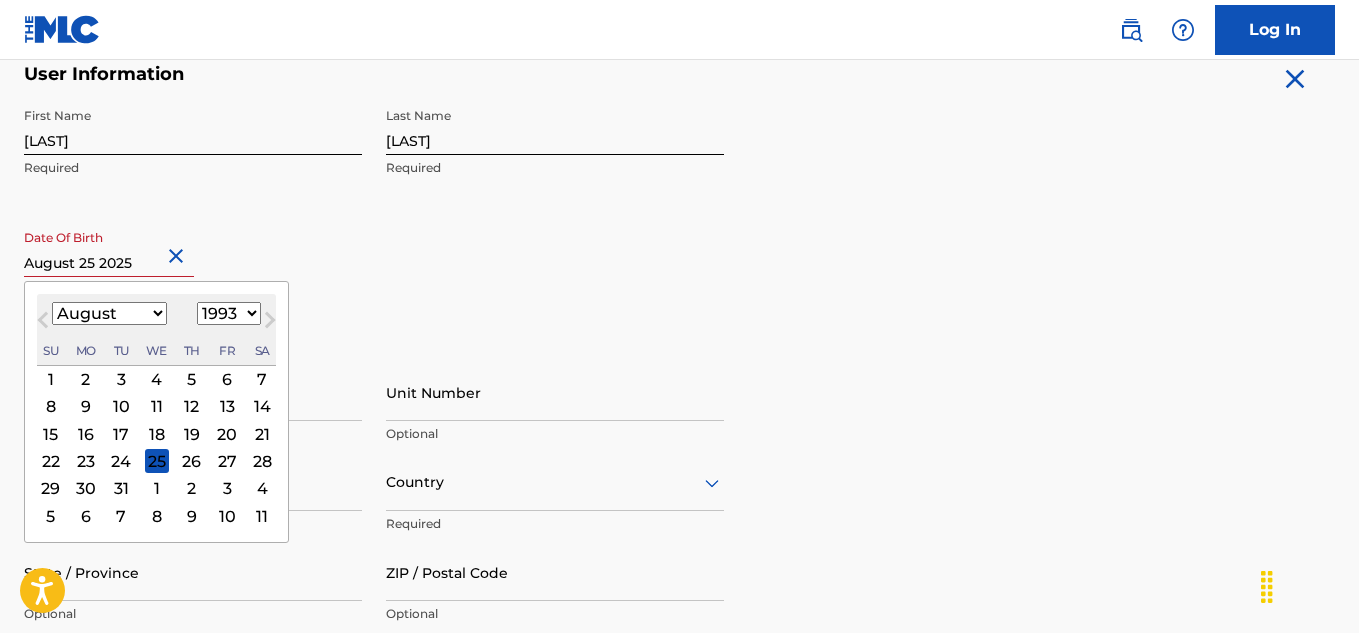scroll, scrollTop: 500, scrollLeft: 0, axis: vertical 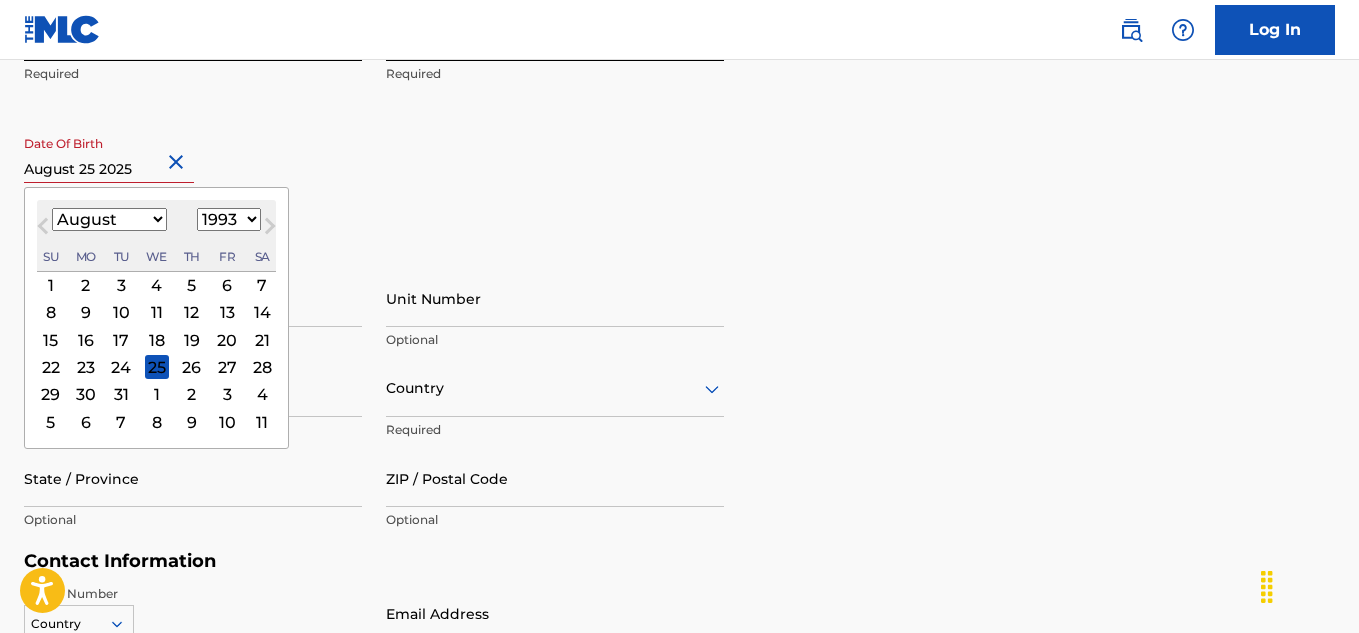 click on "25" at bounding box center [157, 367] 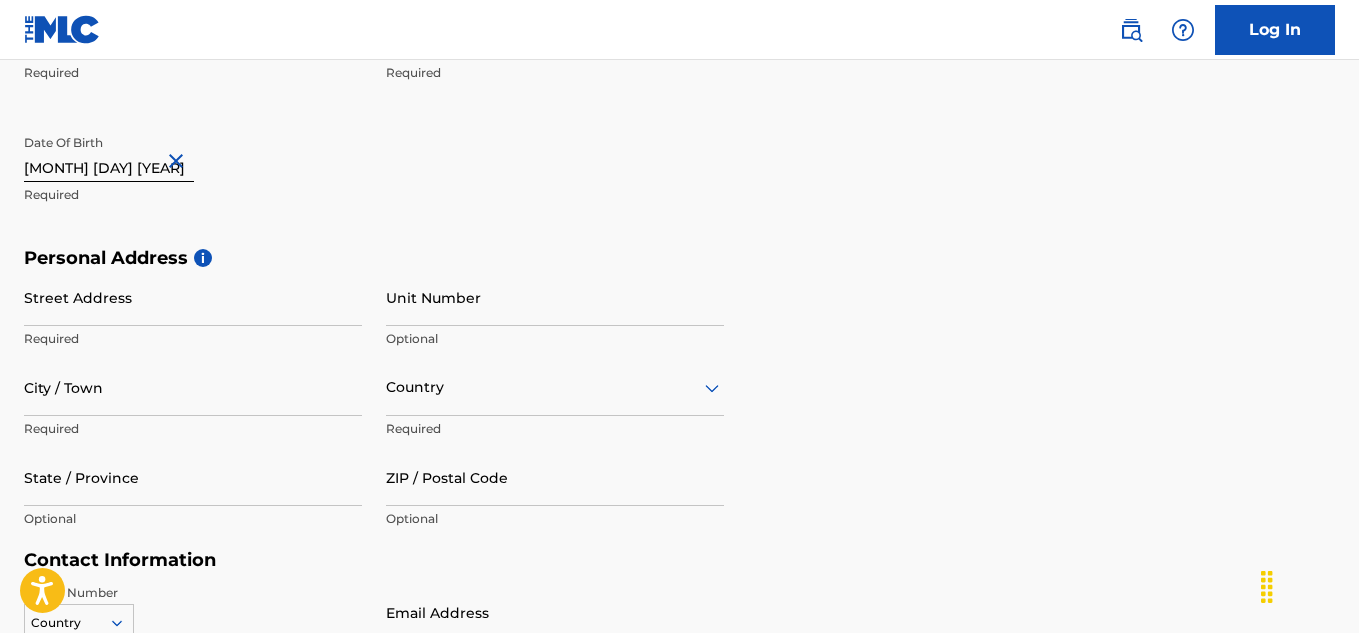 scroll, scrollTop: 500, scrollLeft: 0, axis: vertical 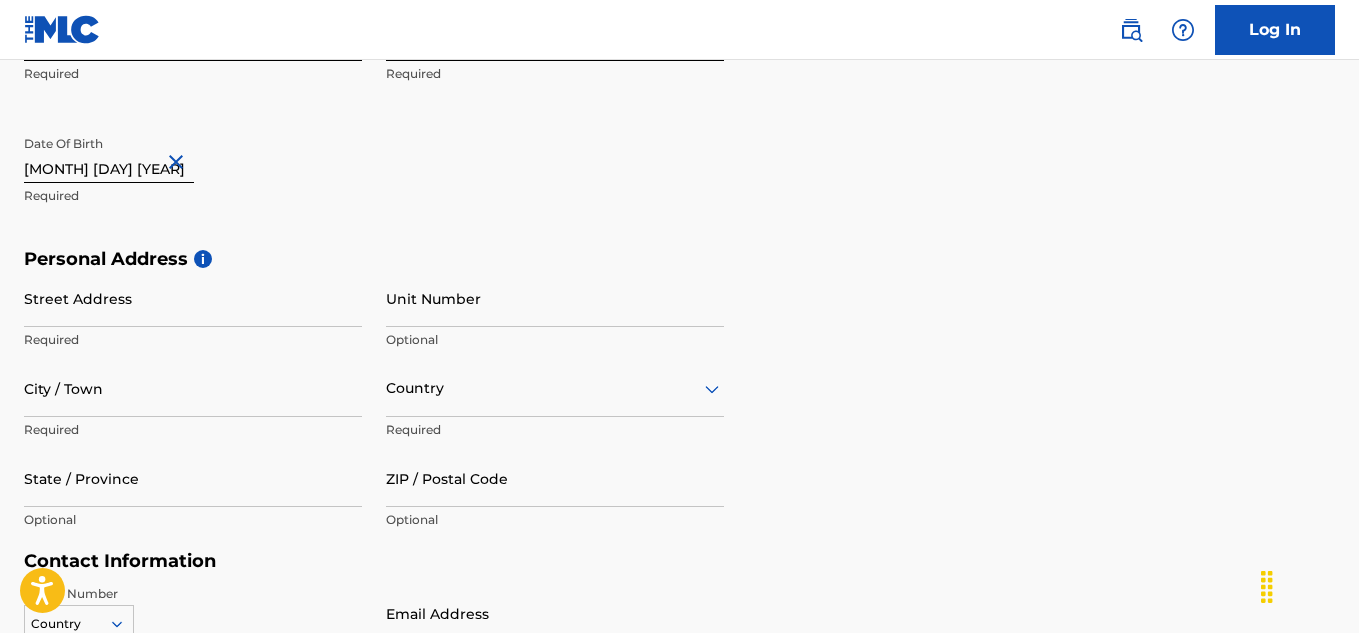 click on "Street Address" at bounding box center (193, 298) 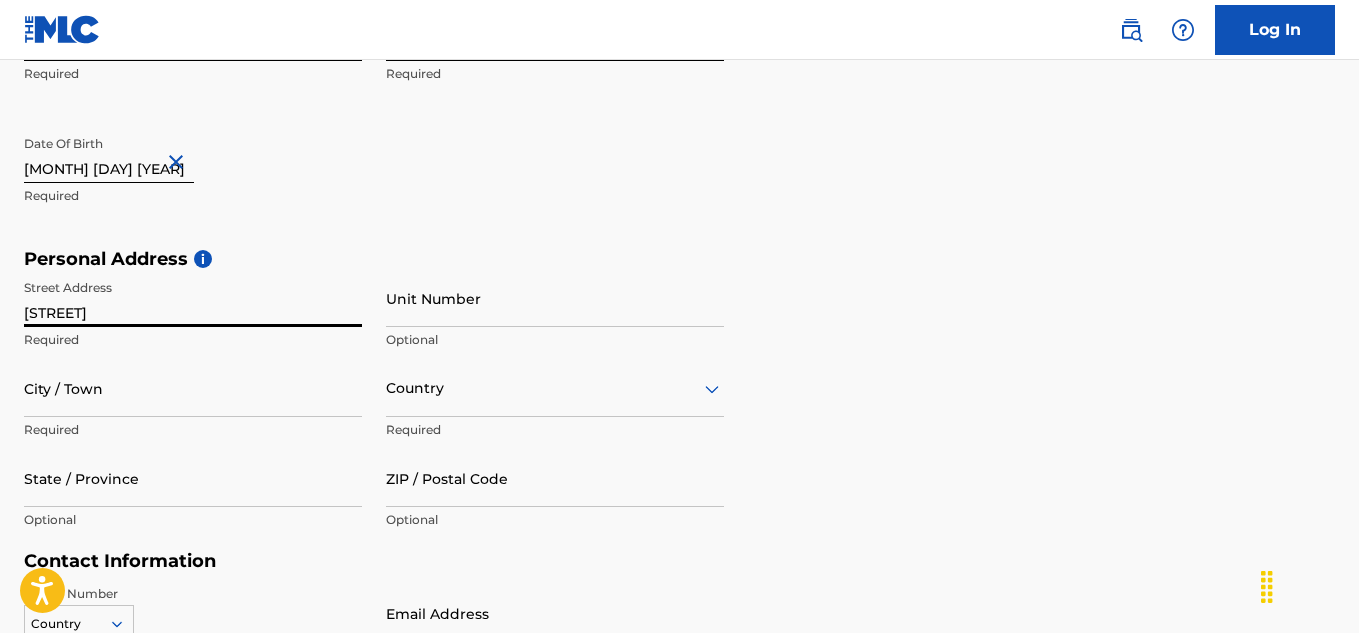 type on "[STREET]" 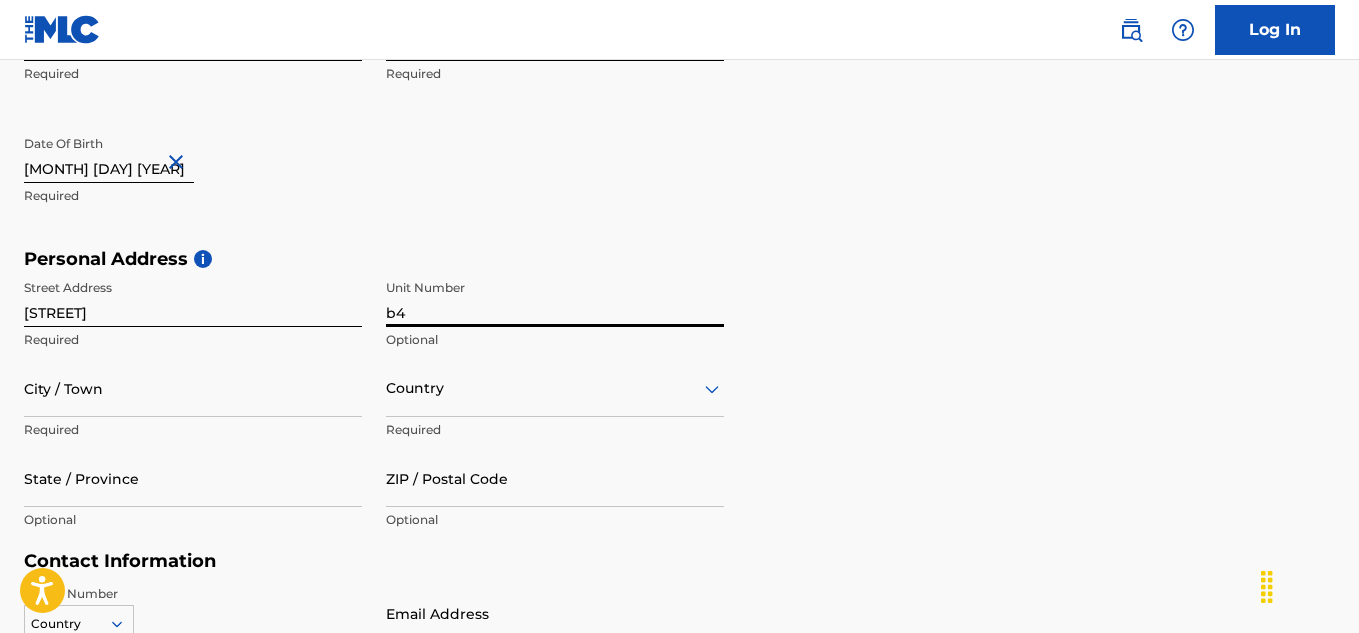 type on "b" 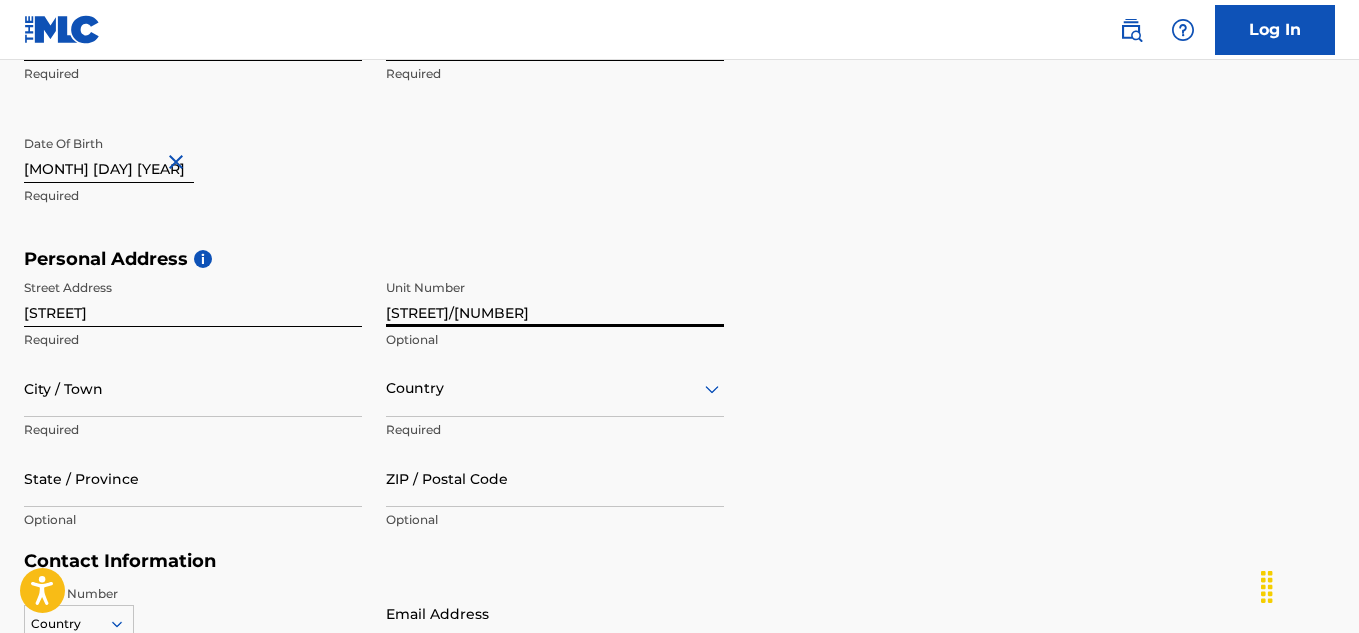 type on "[STREET]/[NUMBER]" 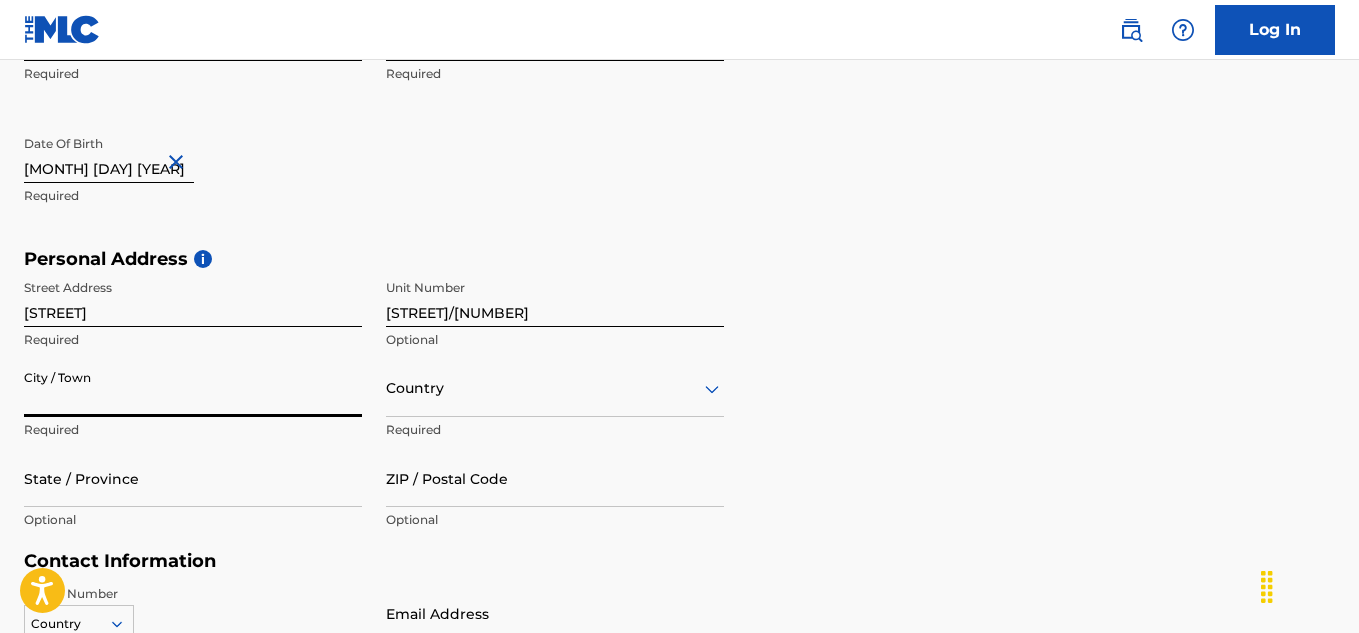 type on "[CITY]" 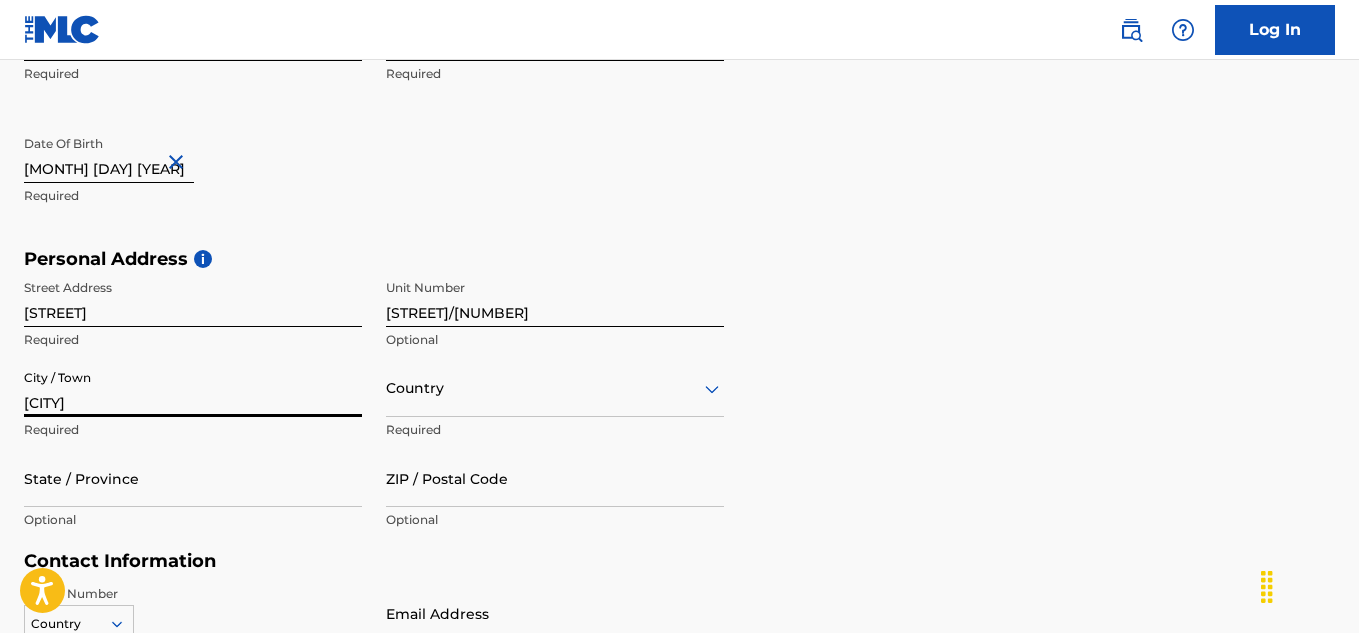 type on "Ghana" 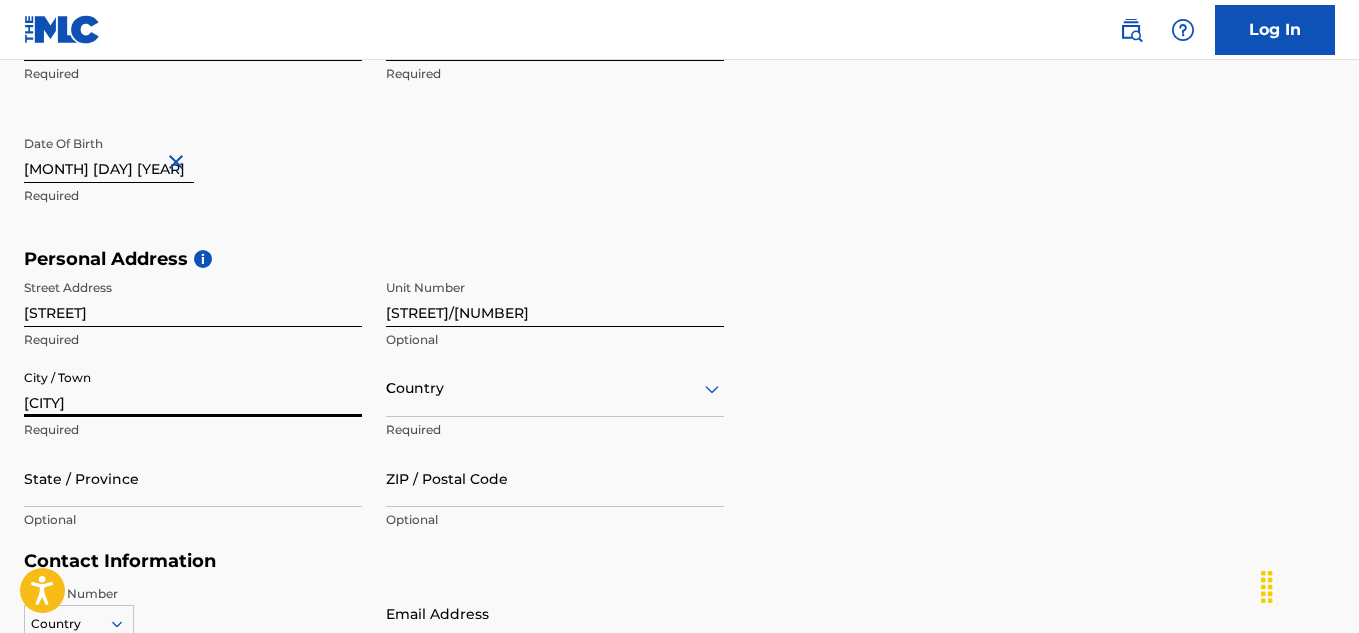 type on "233" 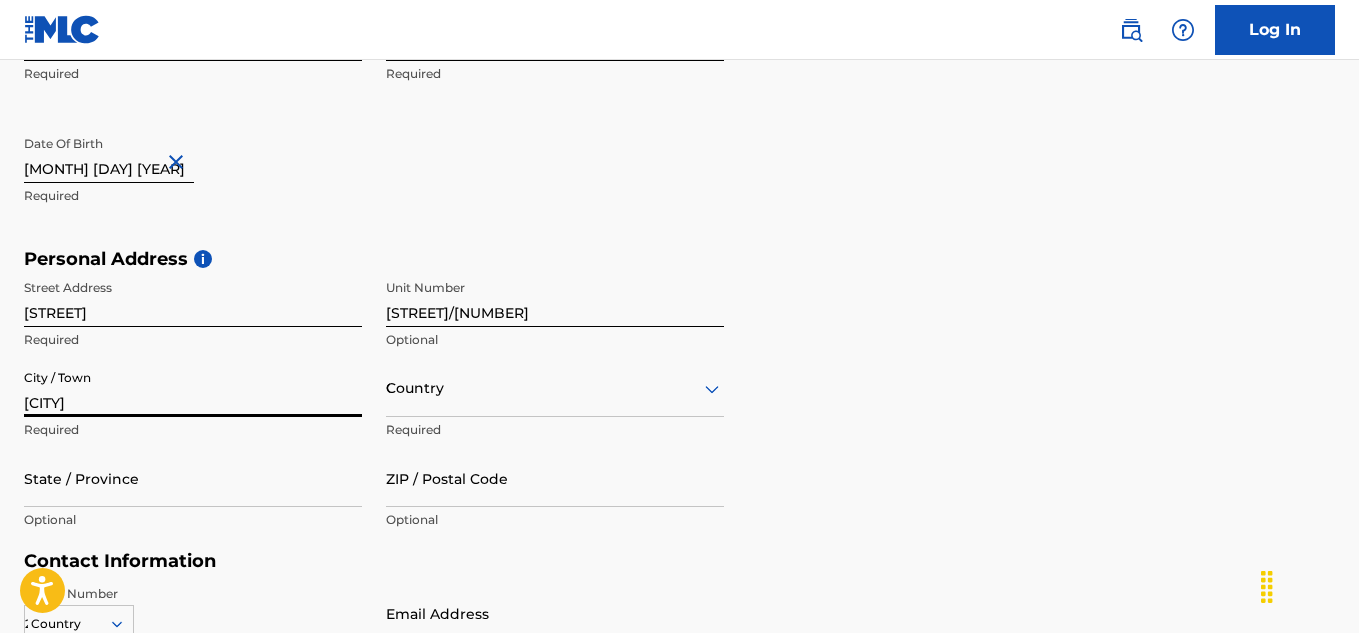 type on "23" 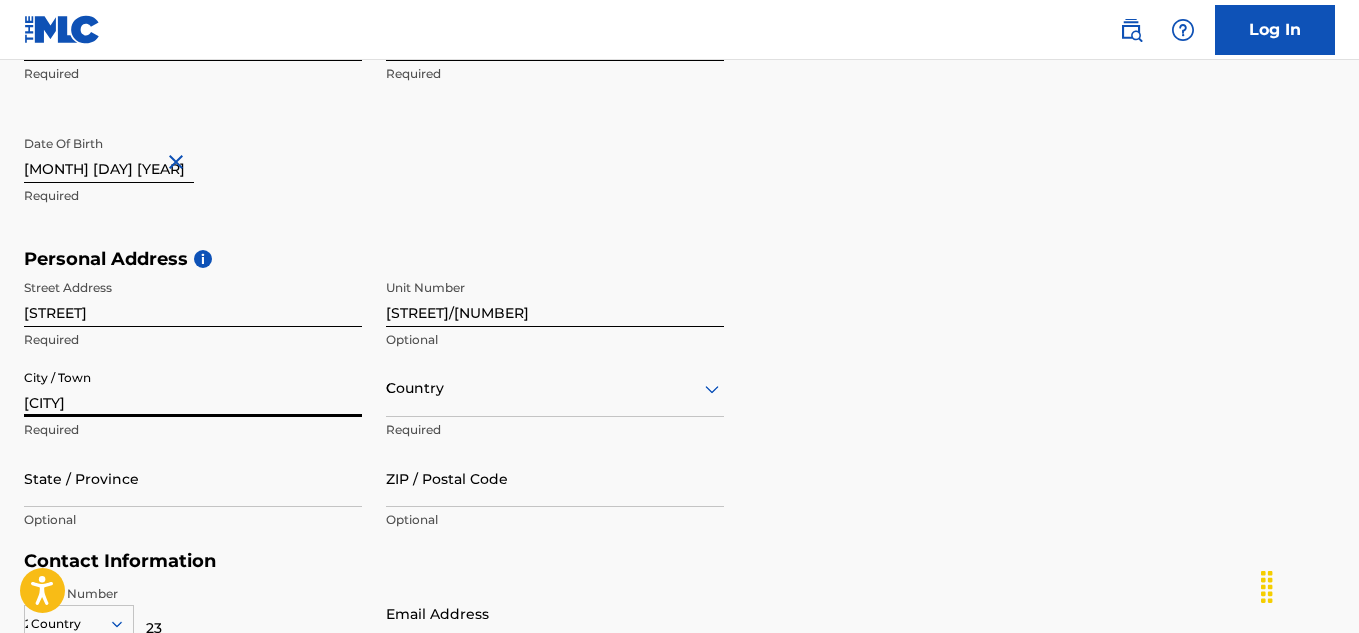 type on "[NUMBER]" 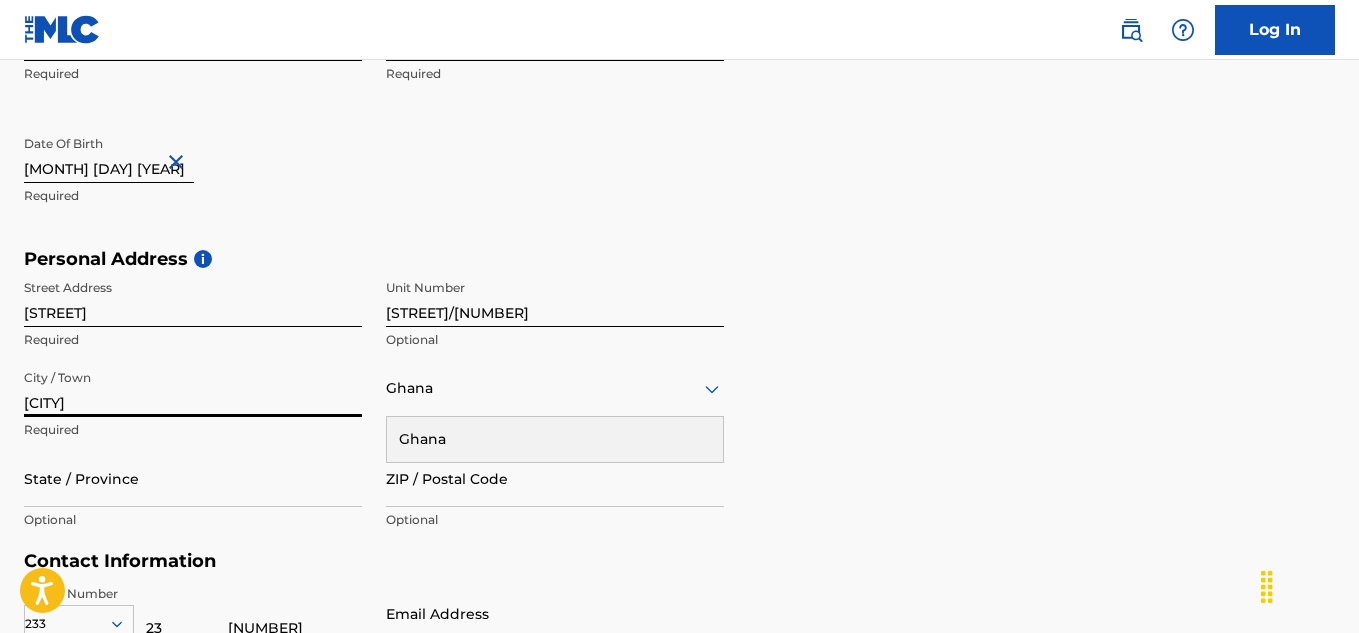 scroll, scrollTop: 545, scrollLeft: 0, axis: vertical 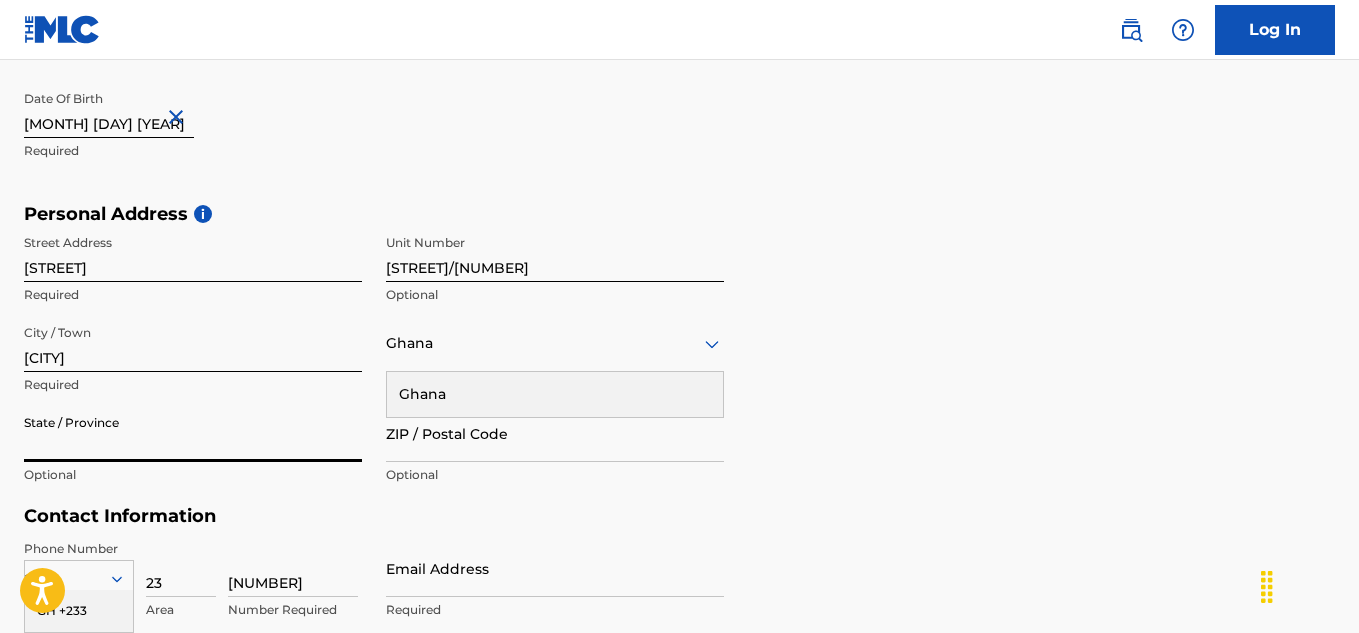 click on "State / Province" at bounding box center (193, 433) 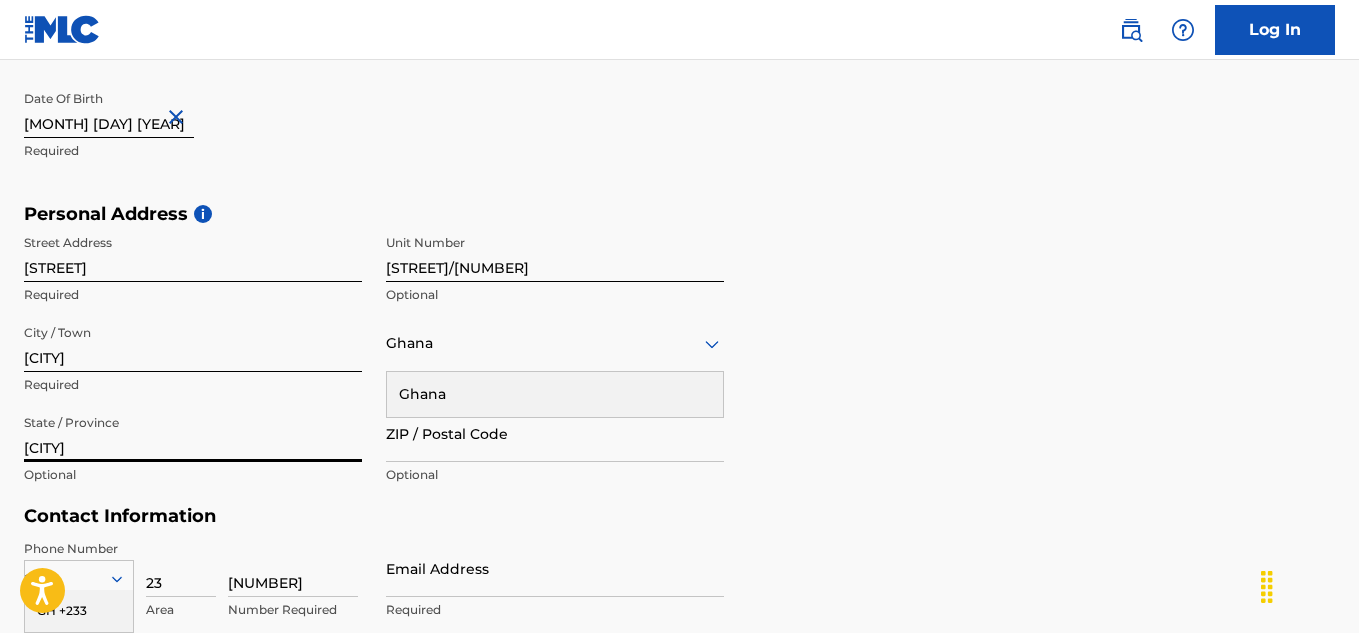 type on "[CITY]" 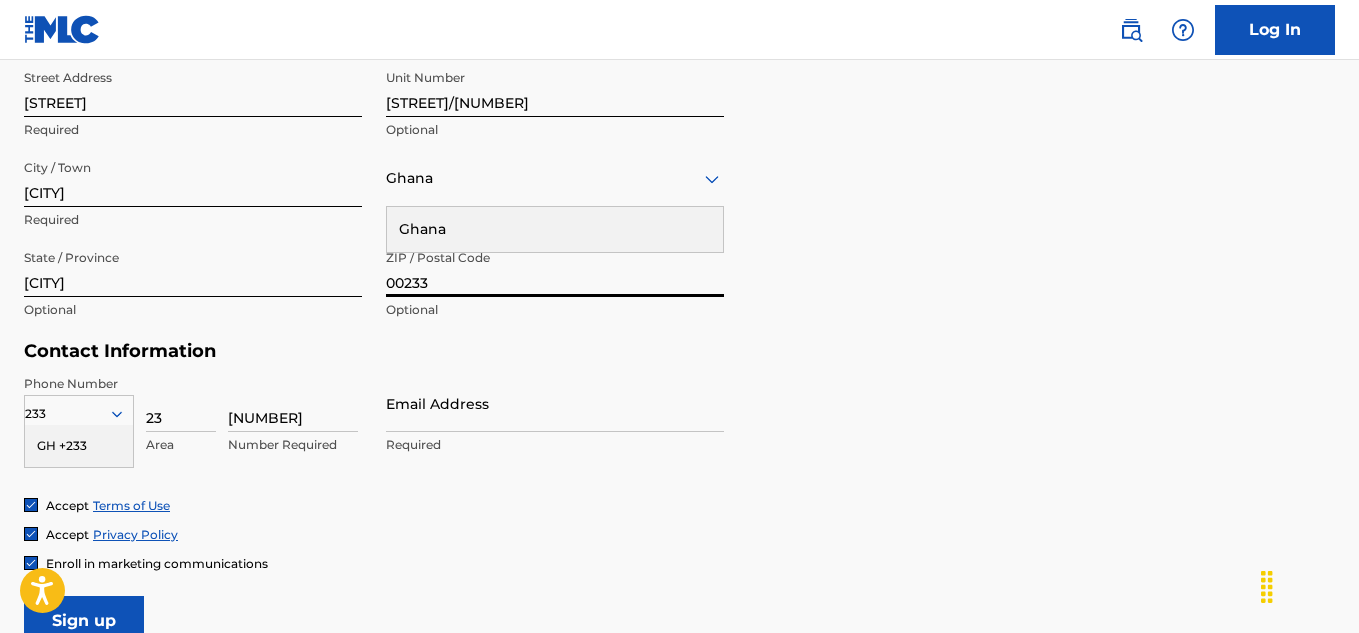 scroll, scrollTop: 745, scrollLeft: 0, axis: vertical 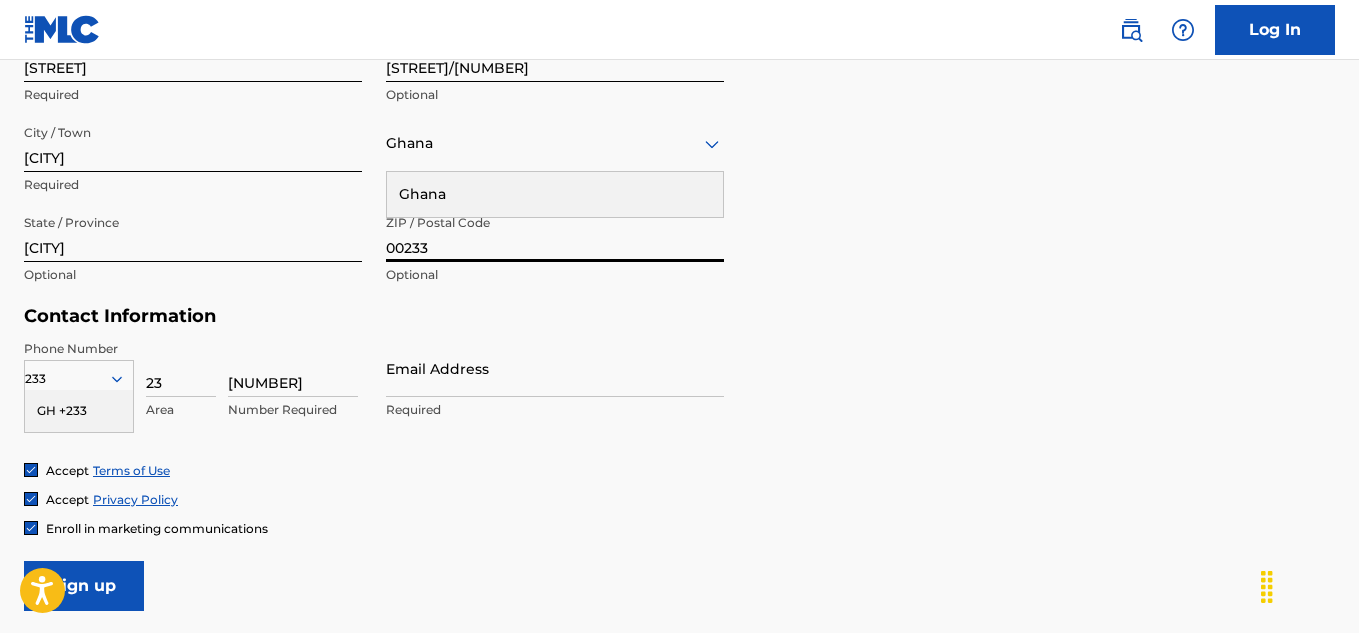 type on "00233" 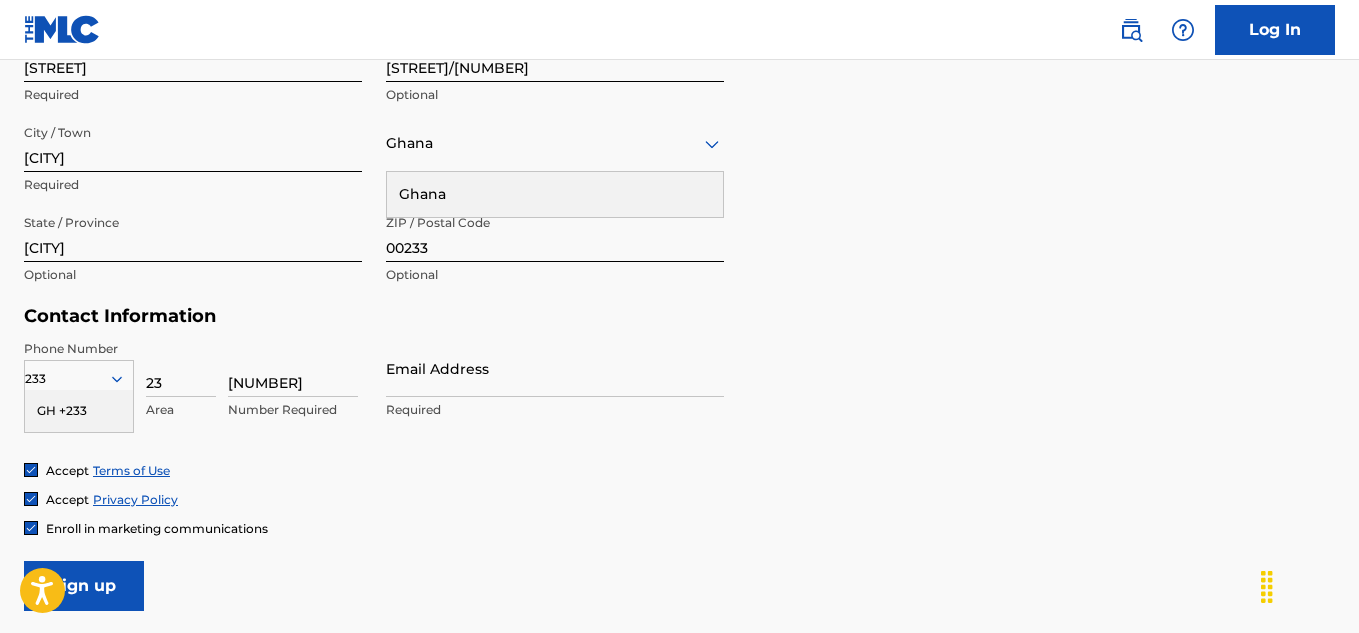 click on "Email Address" at bounding box center (555, 368) 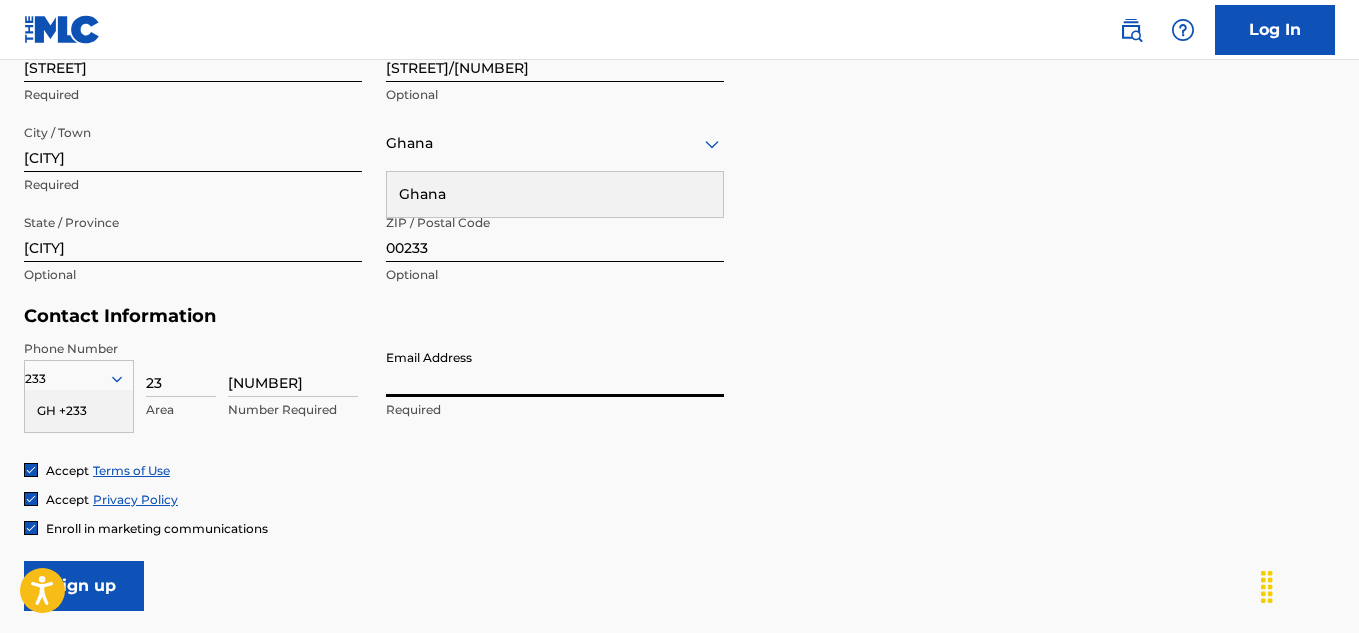 type on "[EMAIL]" 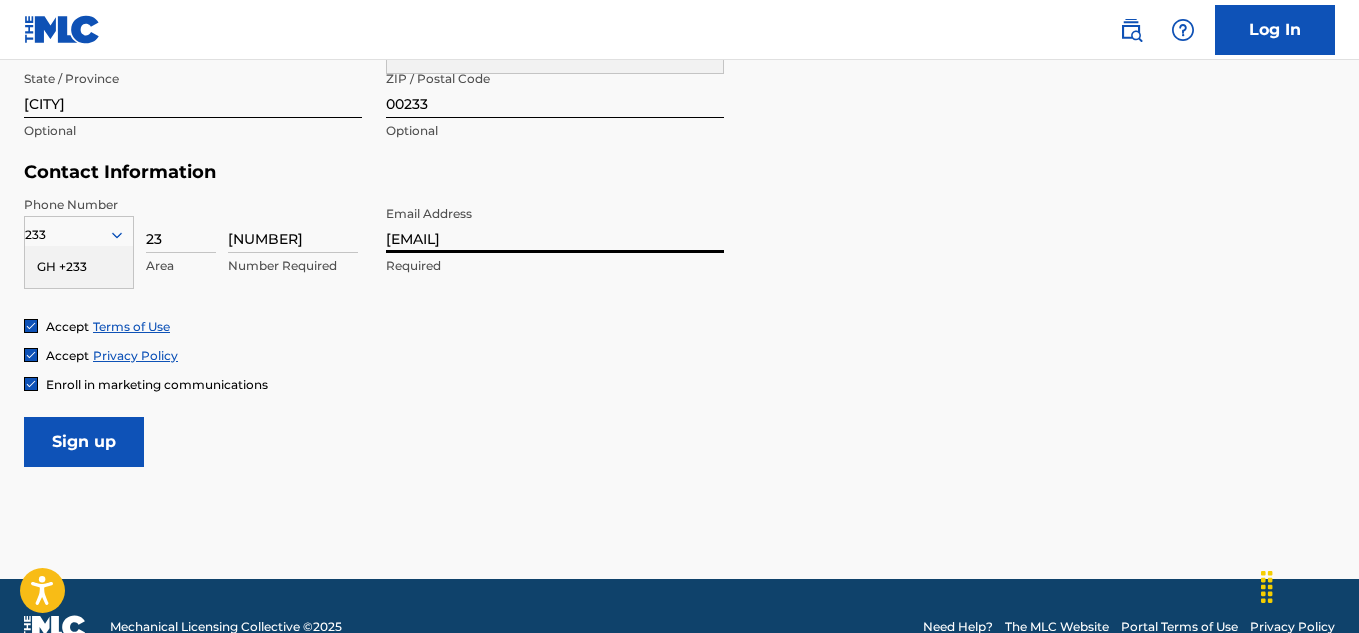 scroll, scrollTop: 931, scrollLeft: 0, axis: vertical 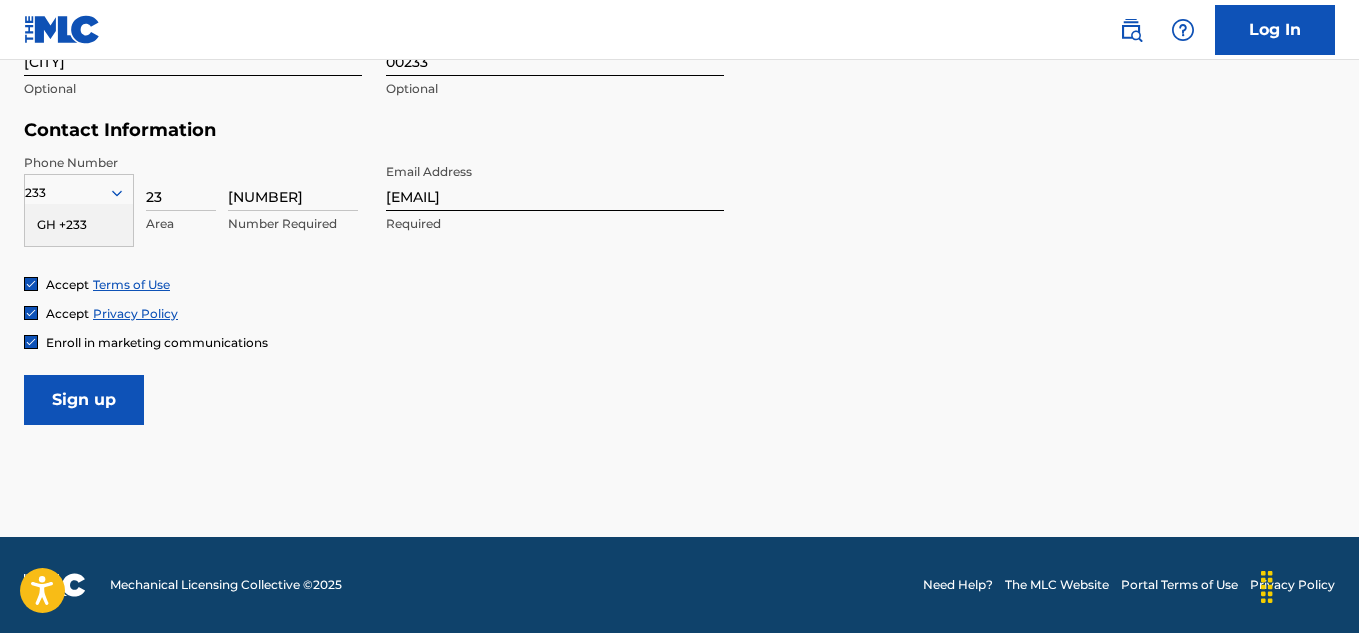 click on "23" at bounding box center [181, 182] 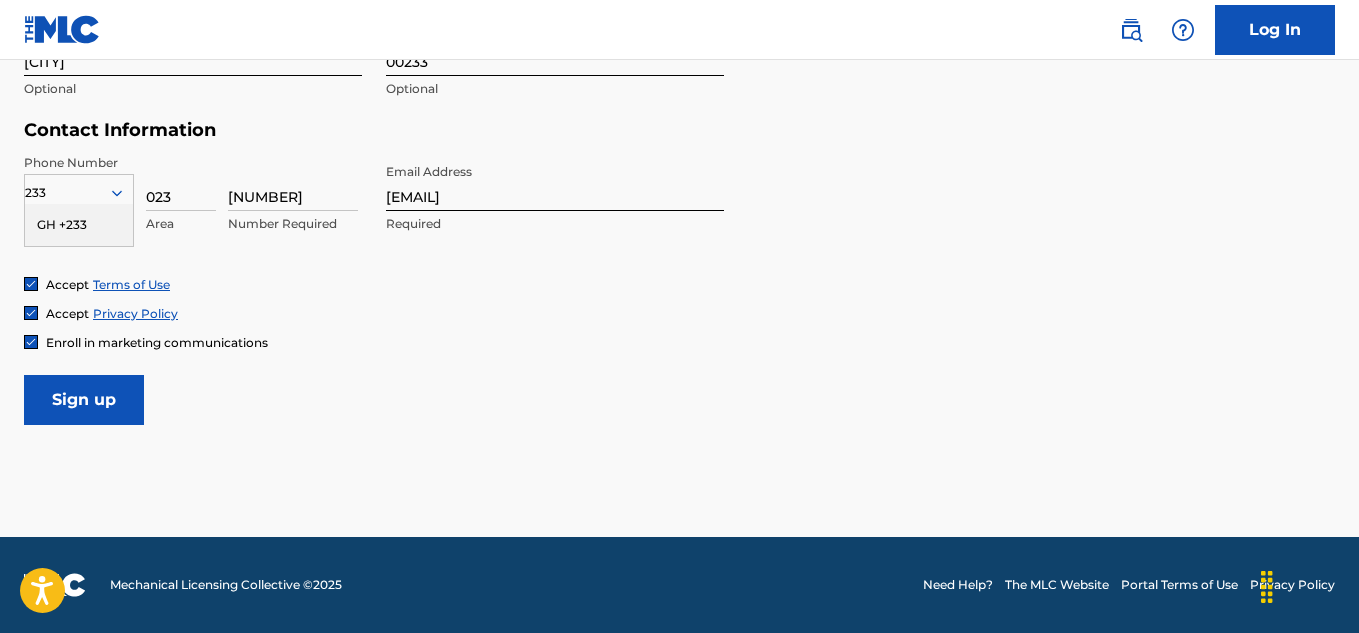 type on "23" 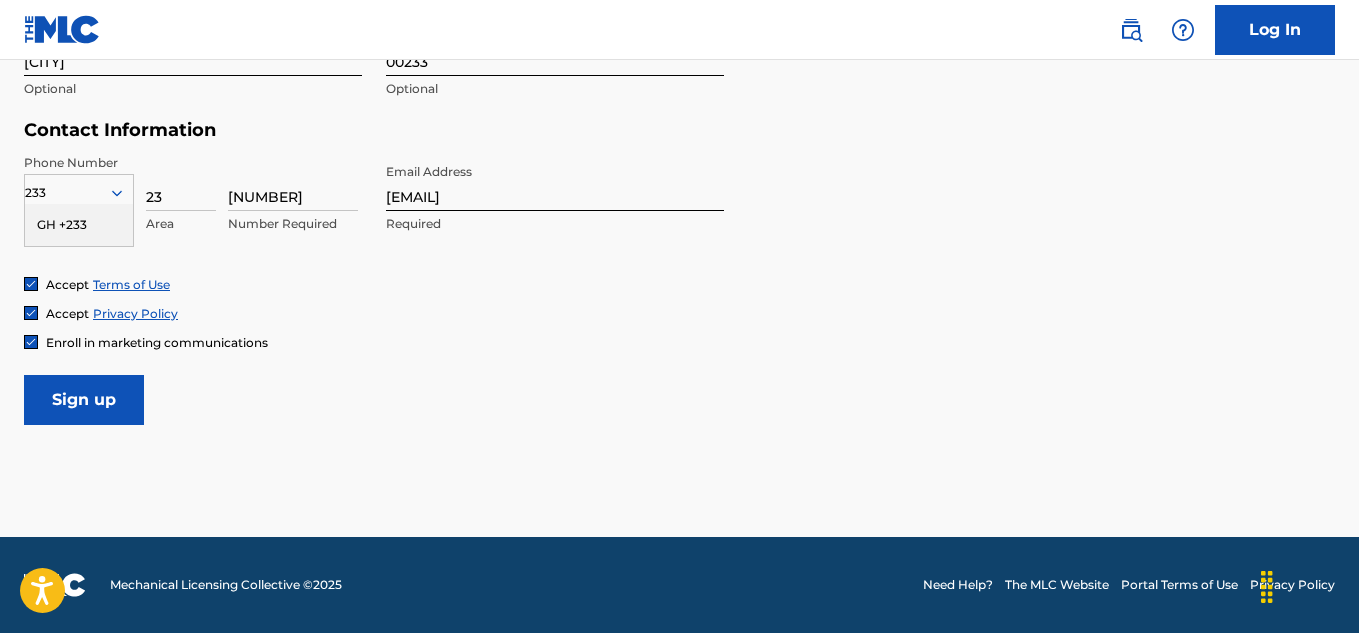 click on "Sign up" at bounding box center (84, 400) 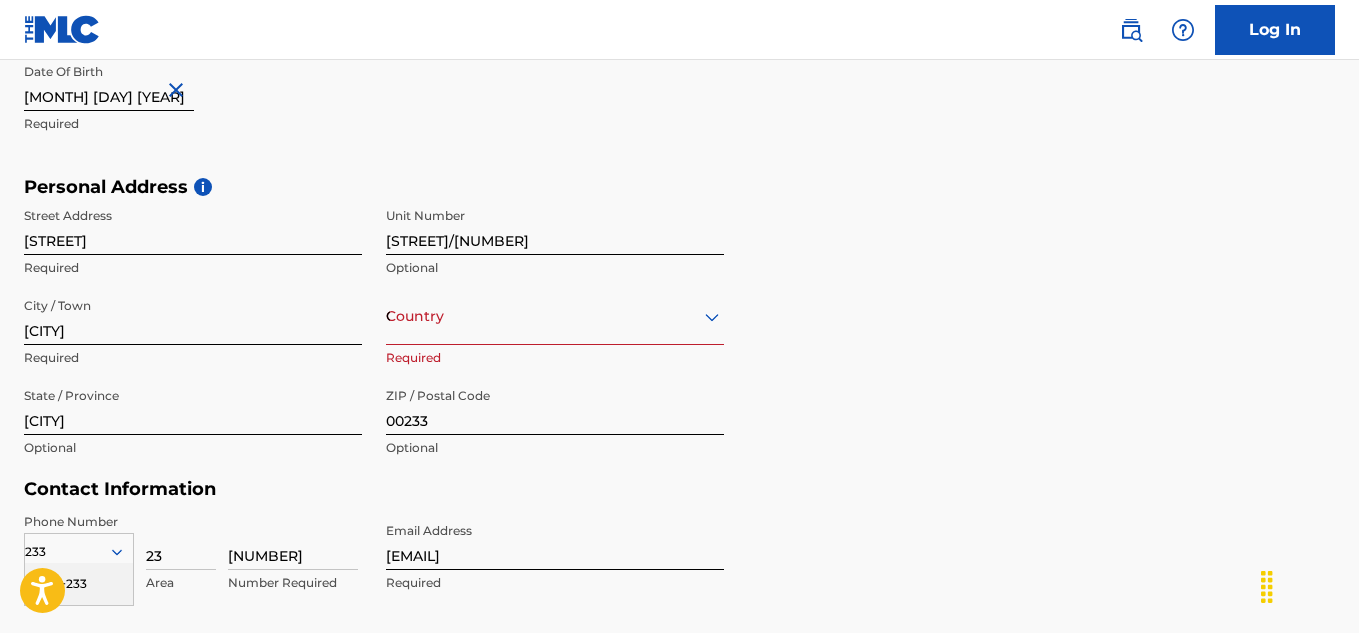 click on "Country [COUNTRY]" at bounding box center (555, 316) 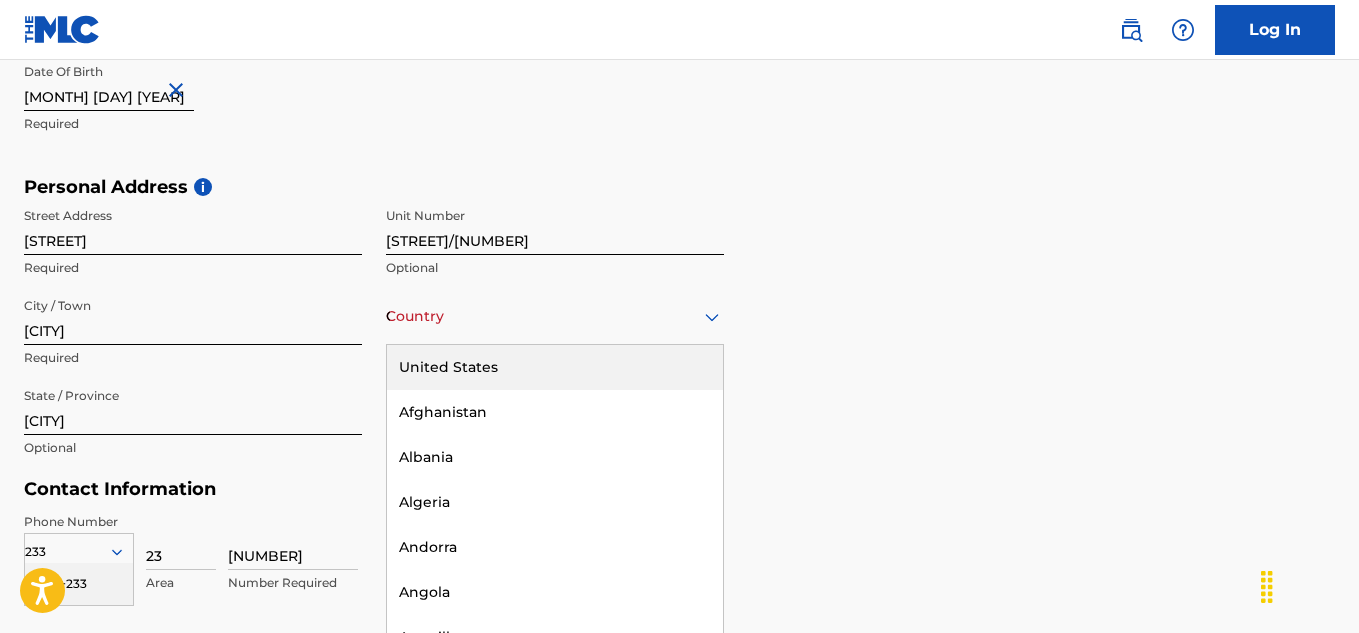 scroll, scrollTop: 585, scrollLeft: 0, axis: vertical 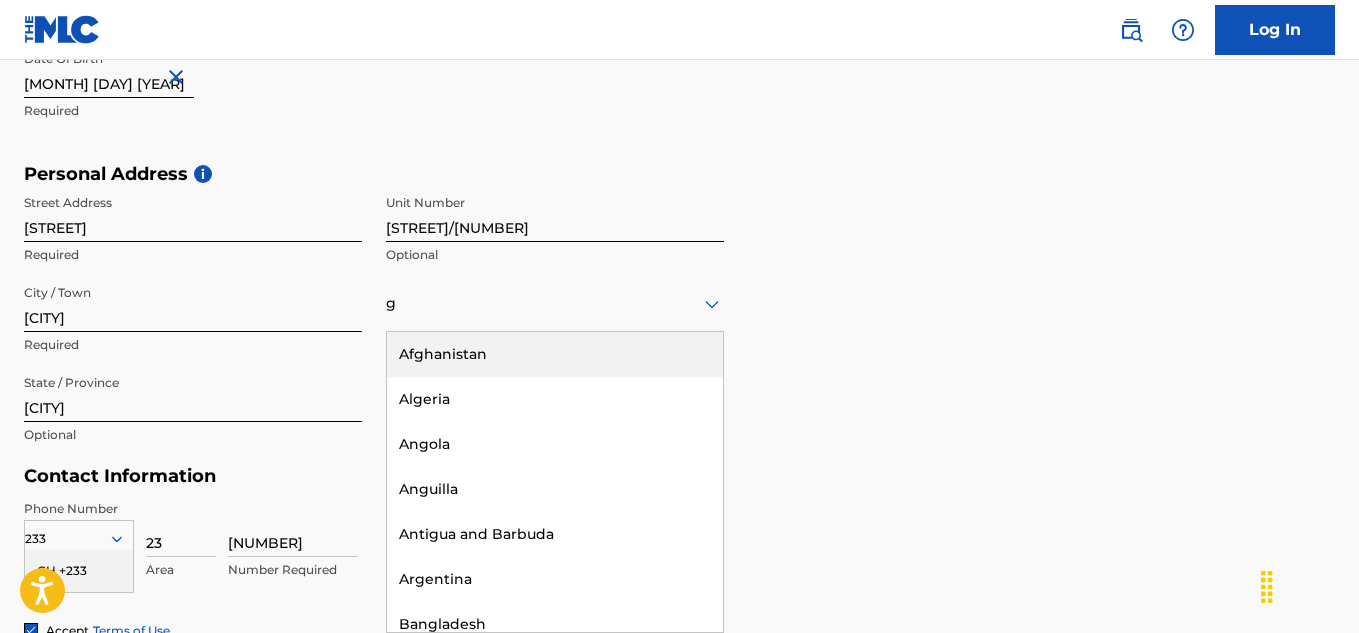 type on "Ghana" 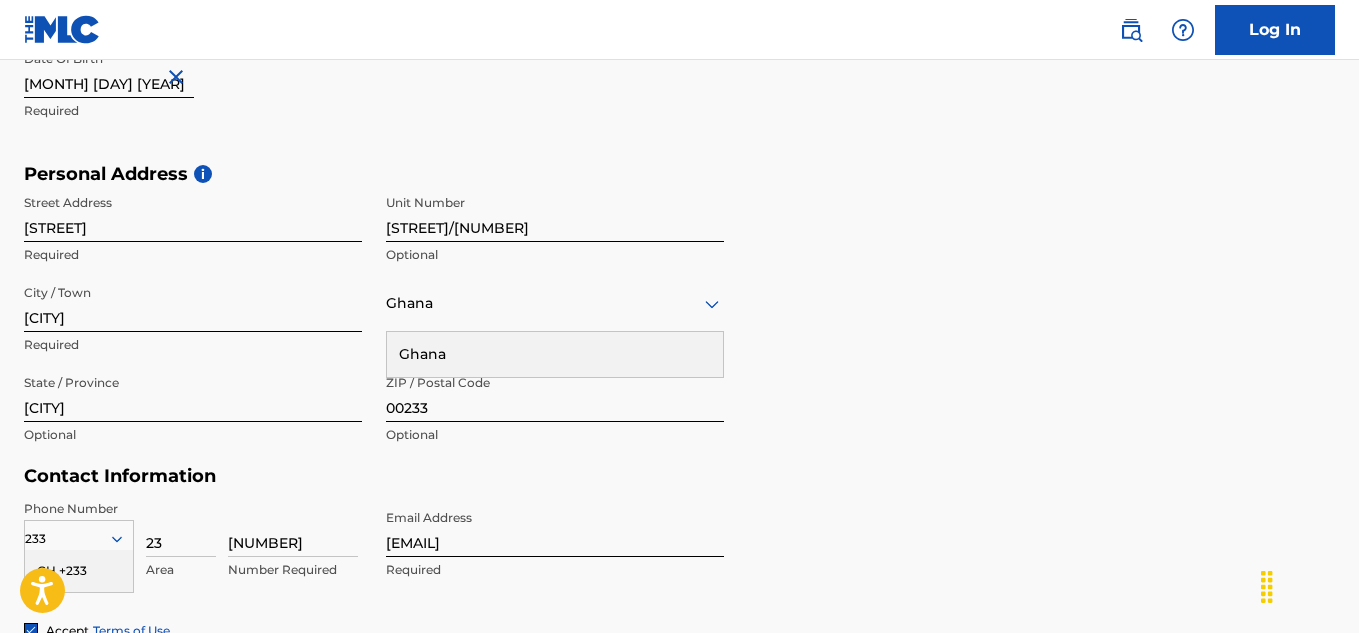 click on "Ghana" at bounding box center (555, 354) 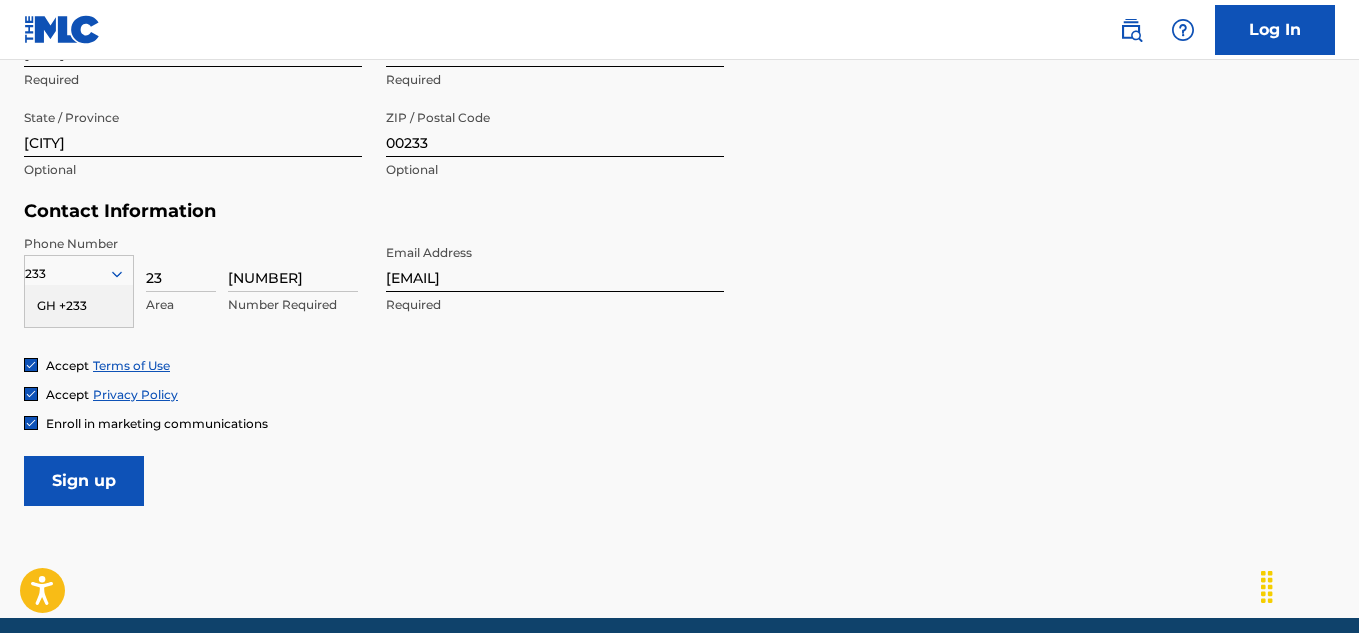scroll, scrollTop: 885, scrollLeft: 0, axis: vertical 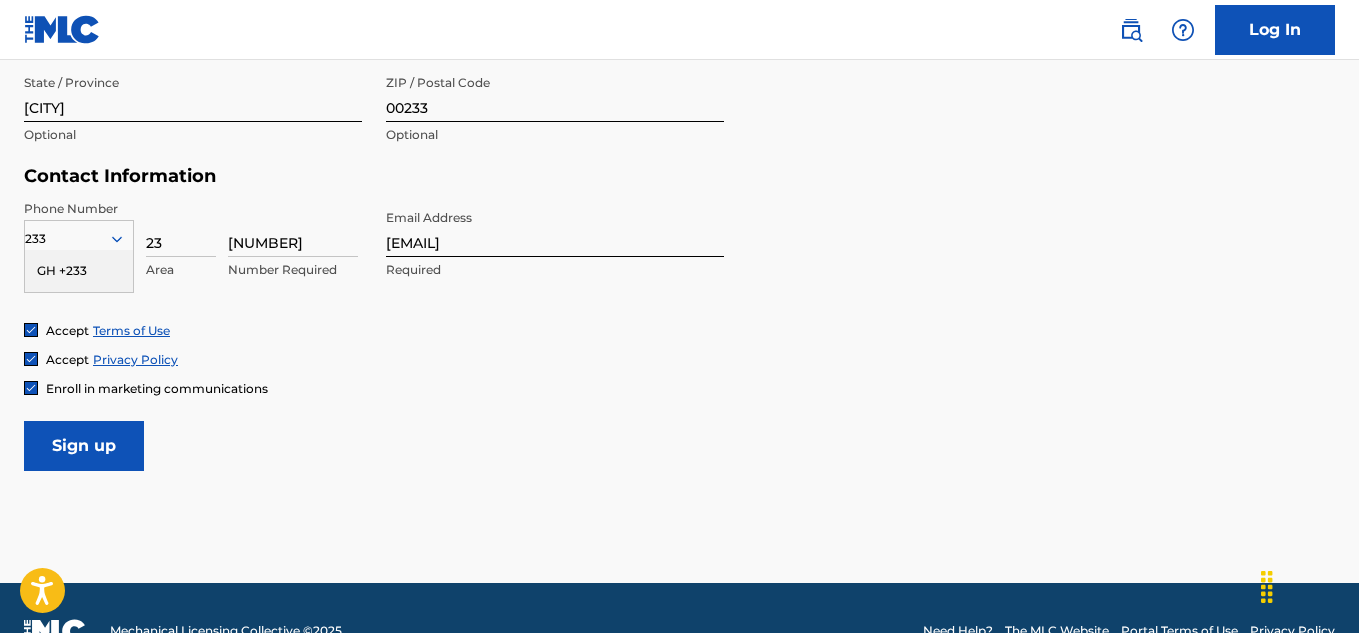 click on "Sign up" at bounding box center (84, 446) 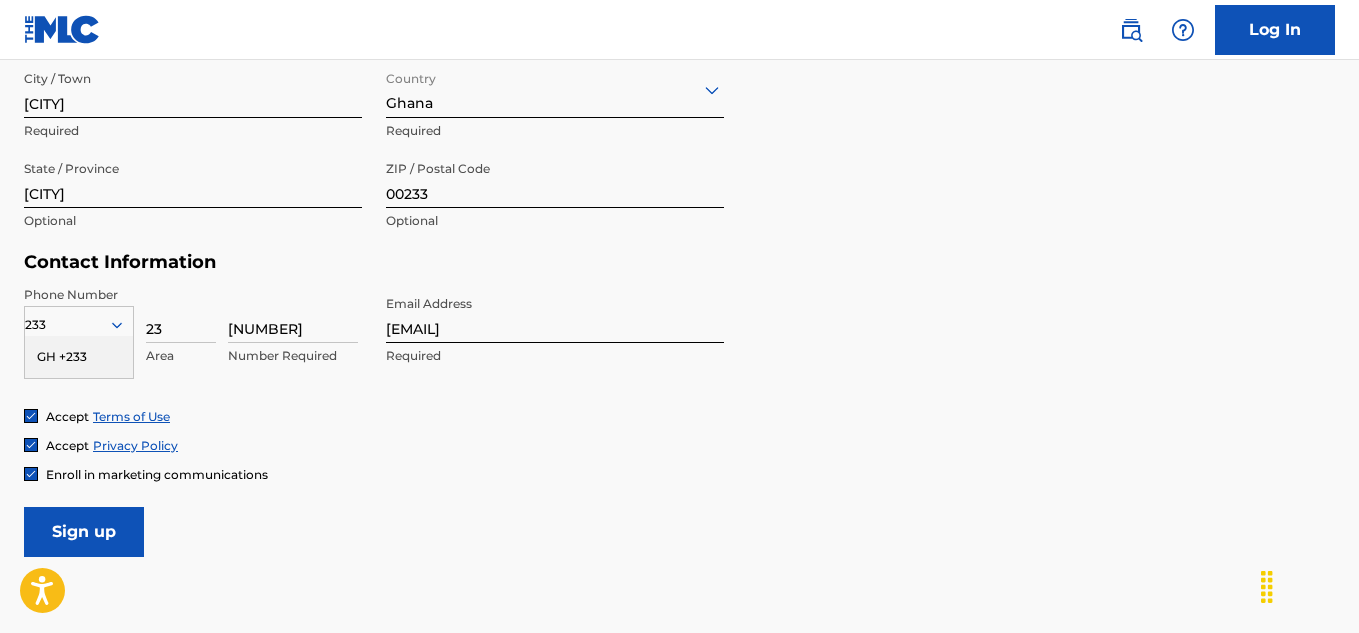 scroll, scrollTop: 931, scrollLeft: 0, axis: vertical 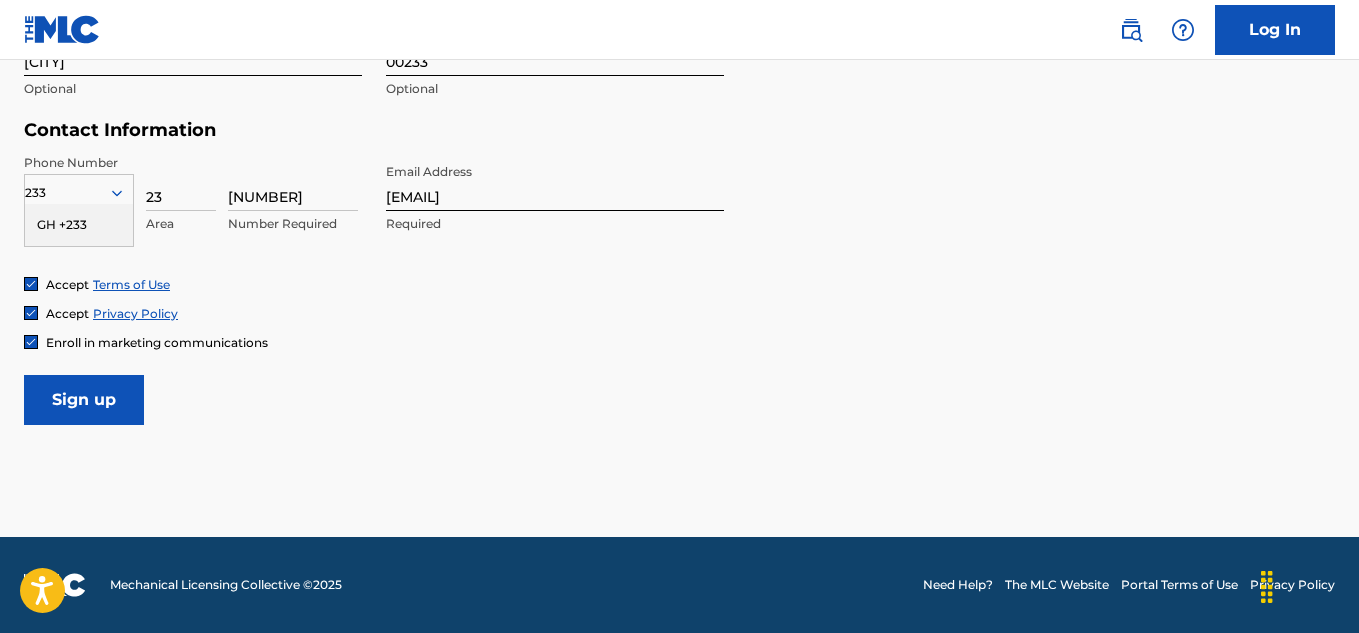 click on "Sign up" at bounding box center (84, 400) 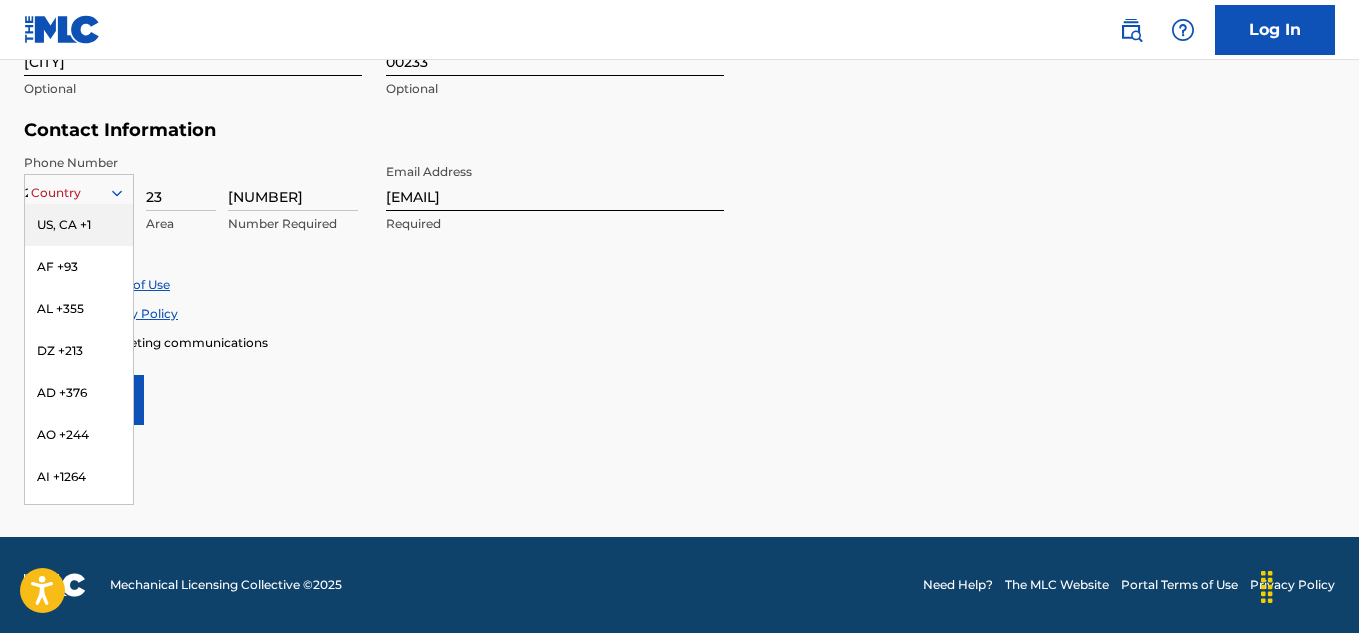 click on "233" at bounding box center [79, 193] 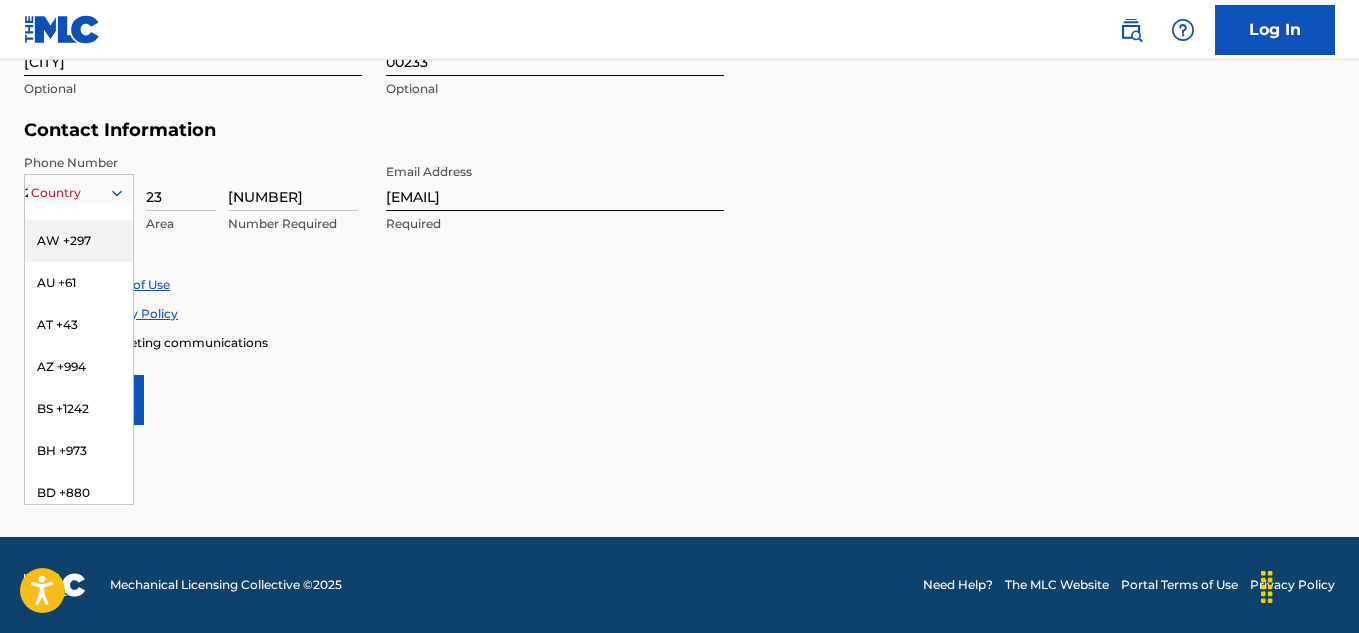 scroll, scrollTop: 700, scrollLeft: 0, axis: vertical 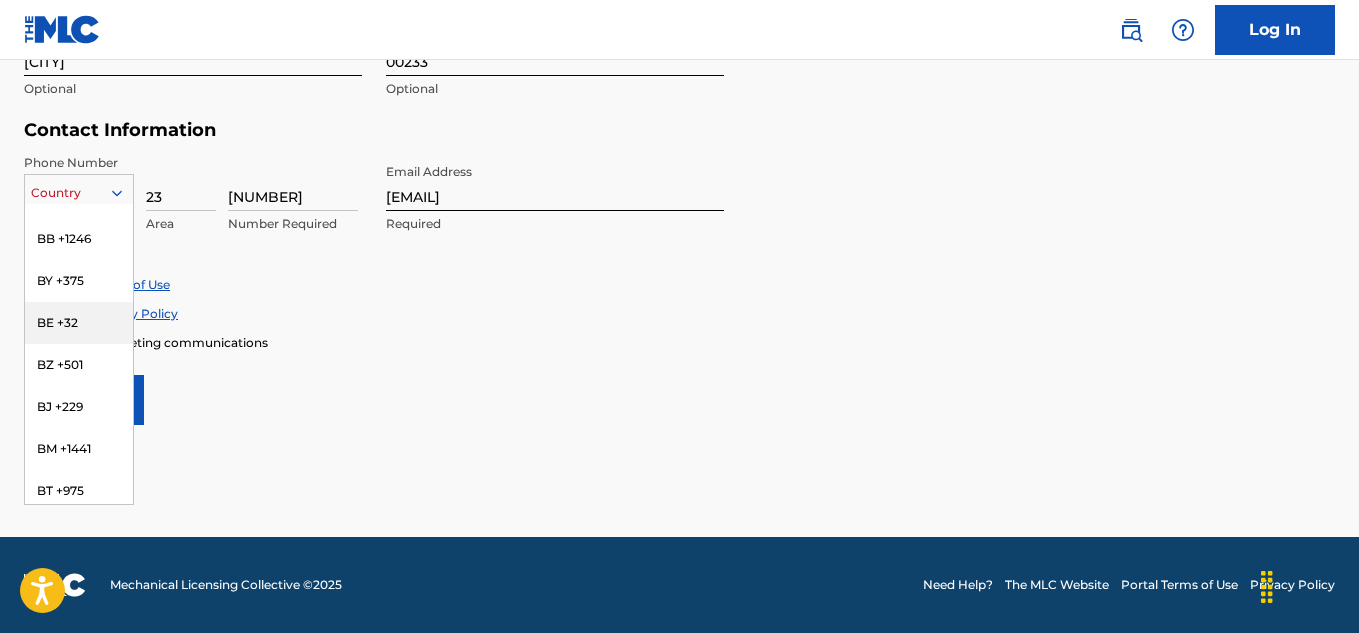 type on "g" 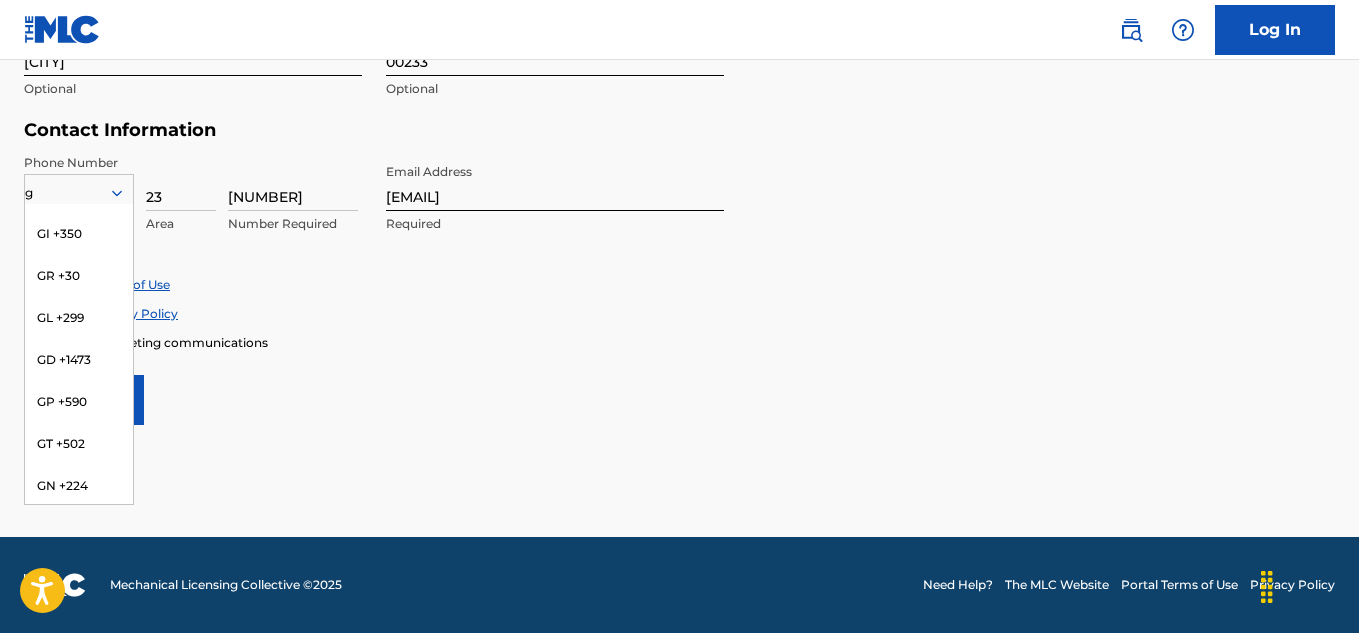 scroll, scrollTop: 294, scrollLeft: 0, axis: vertical 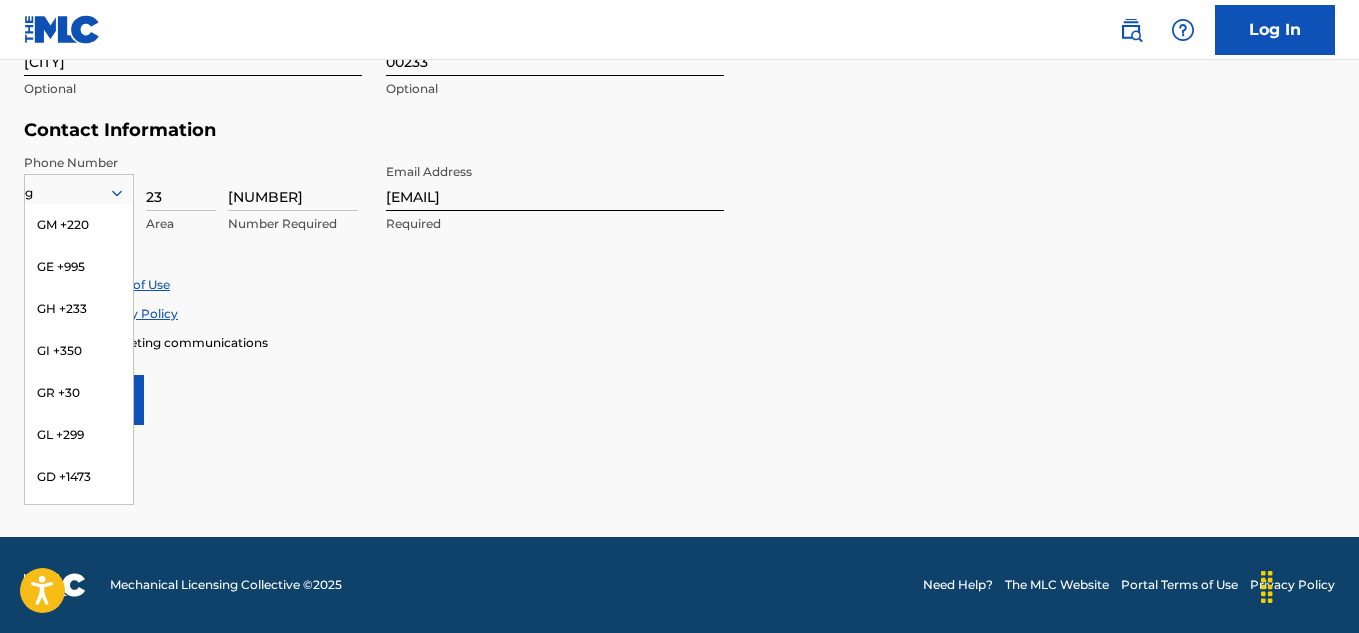 click on "GH +233" at bounding box center (79, 309) 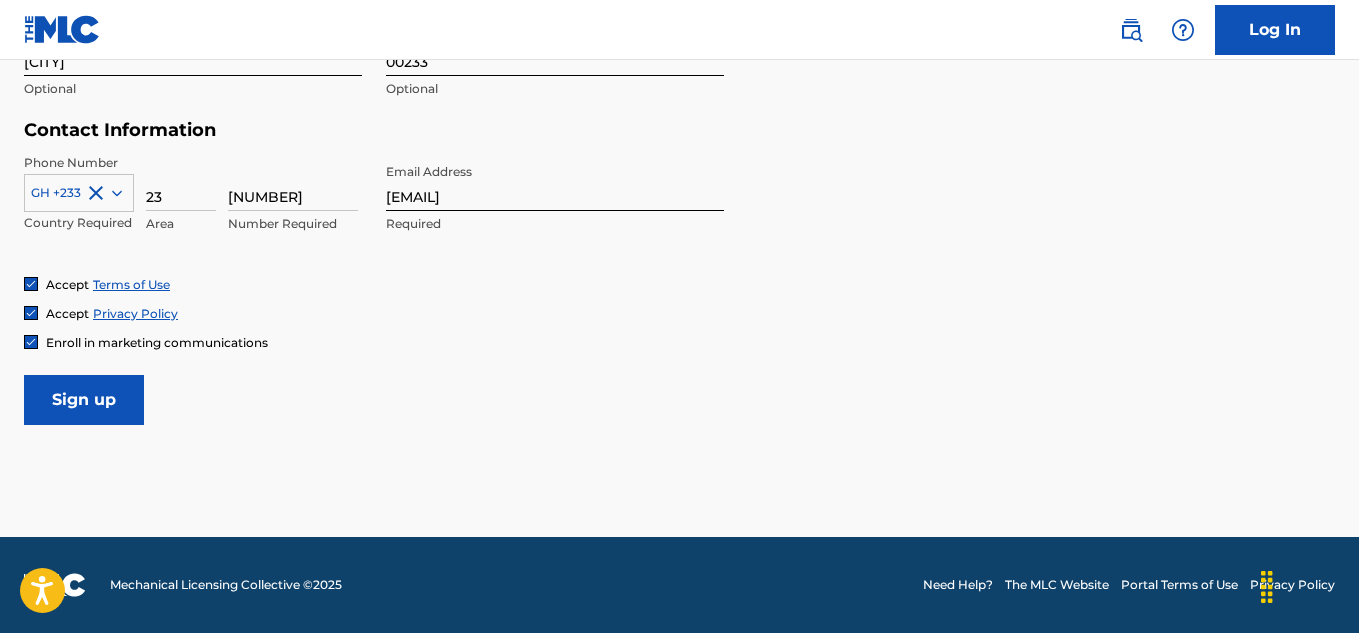click on "Sign up" at bounding box center [84, 400] 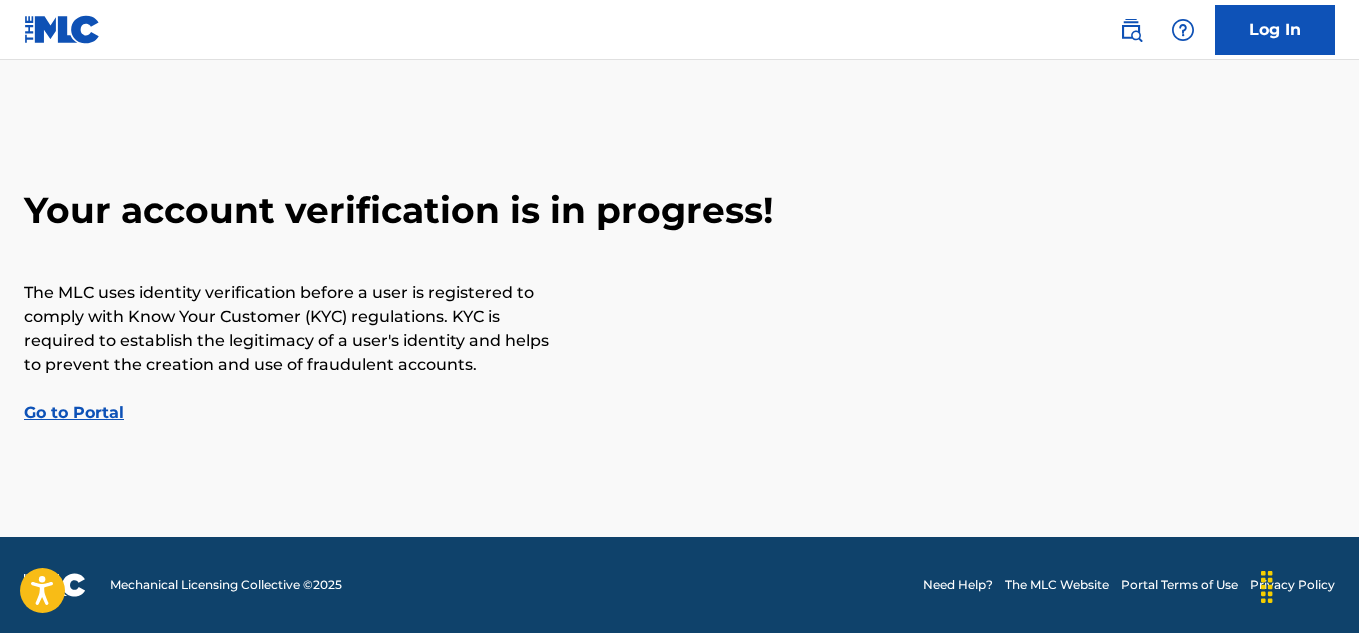 scroll, scrollTop: 0, scrollLeft: 0, axis: both 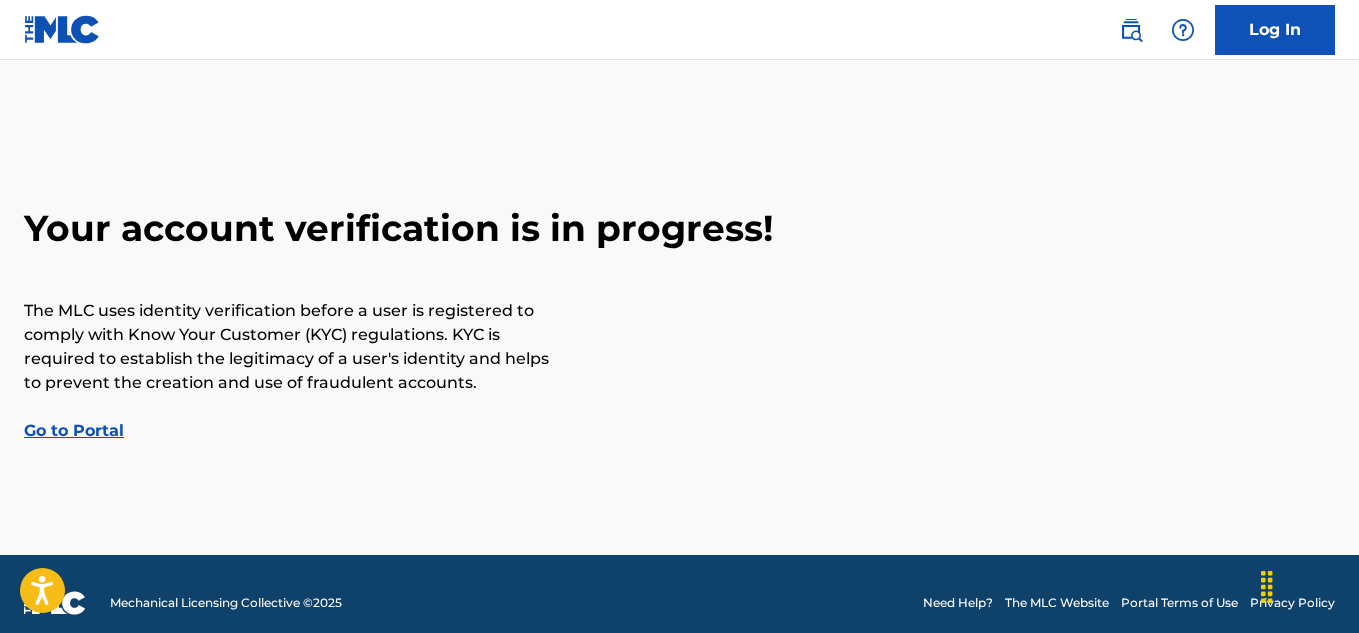 click on "Go to Portal" at bounding box center [74, 430] 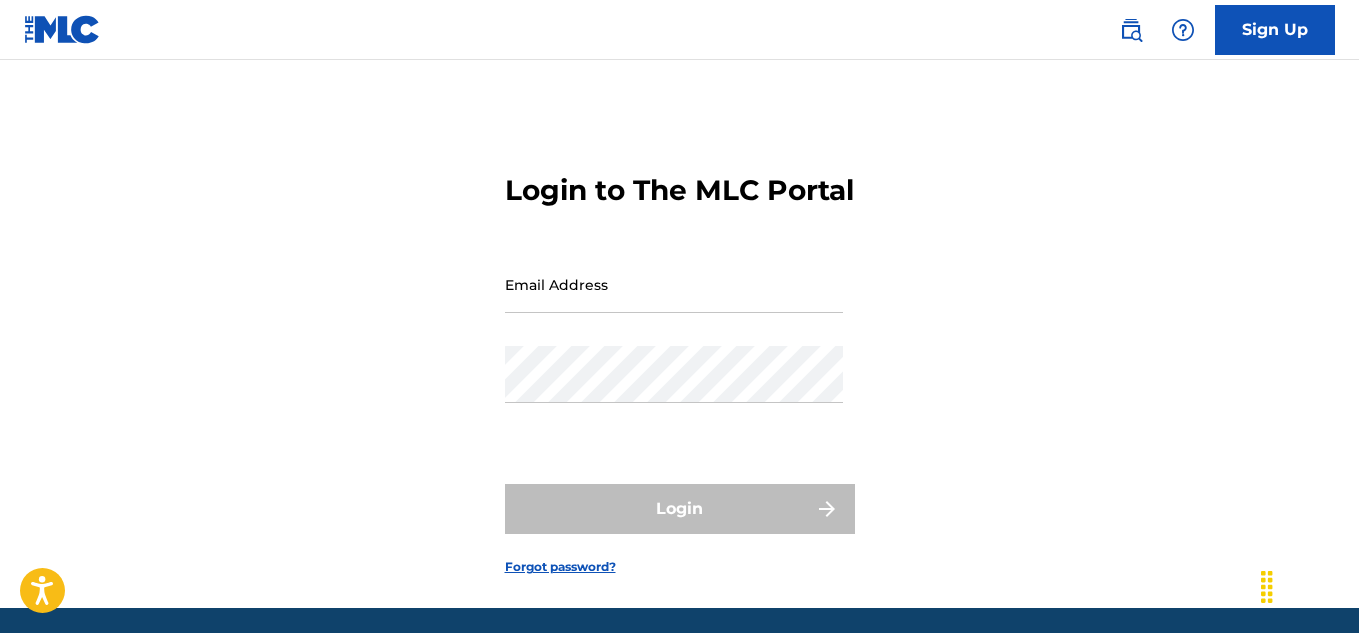 scroll, scrollTop: 0, scrollLeft: 0, axis: both 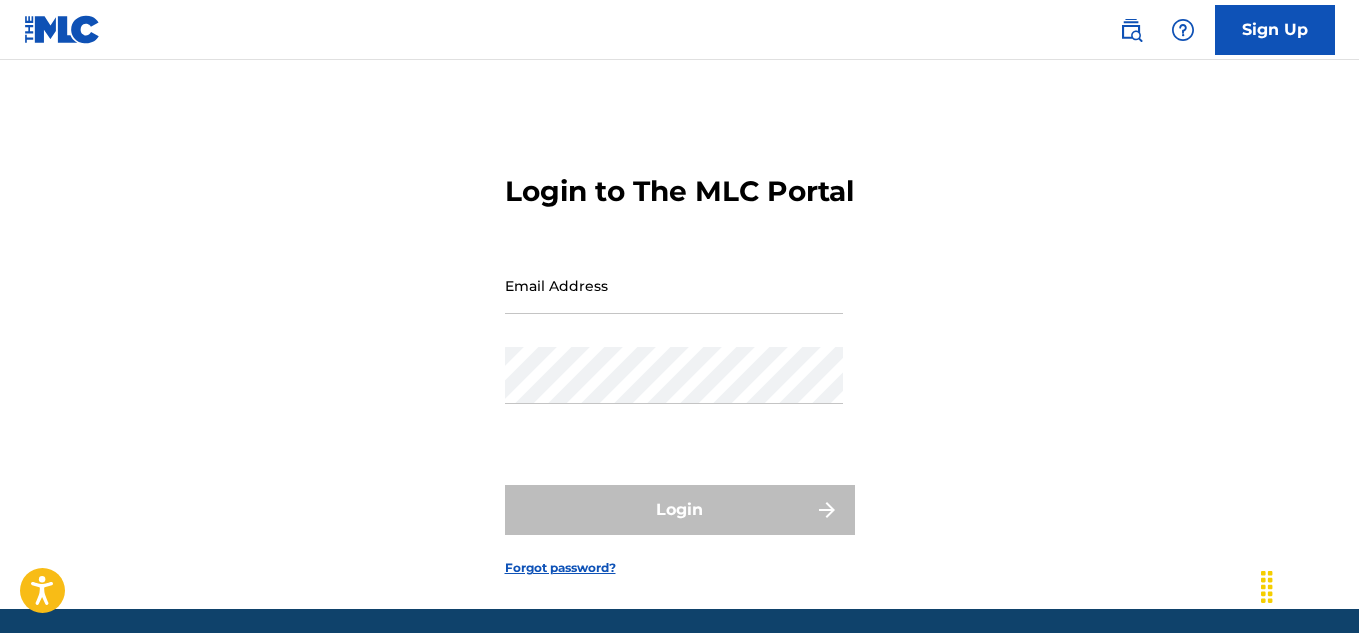 drag, startPoint x: 1307, startPoint y: 21, endPoint x: 791, endPoint y: 1, distance: 516.38745 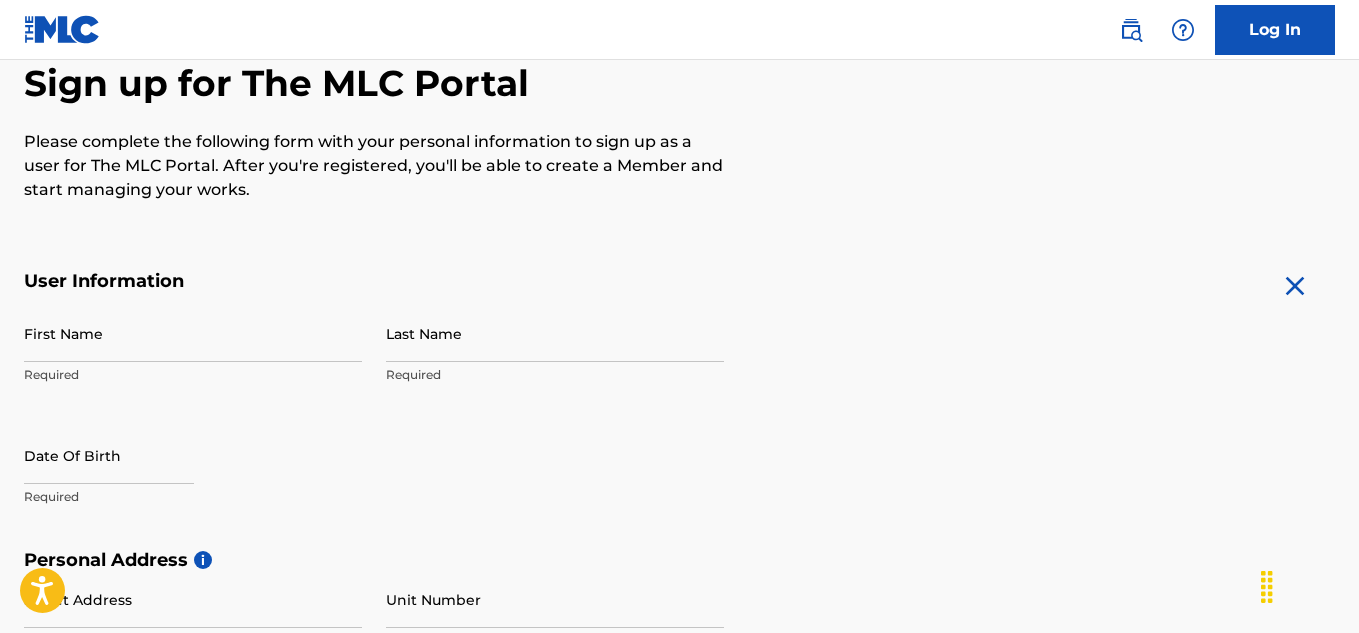 scroll, scrollTop: 200, scrollLeft: 0, axis: vertical 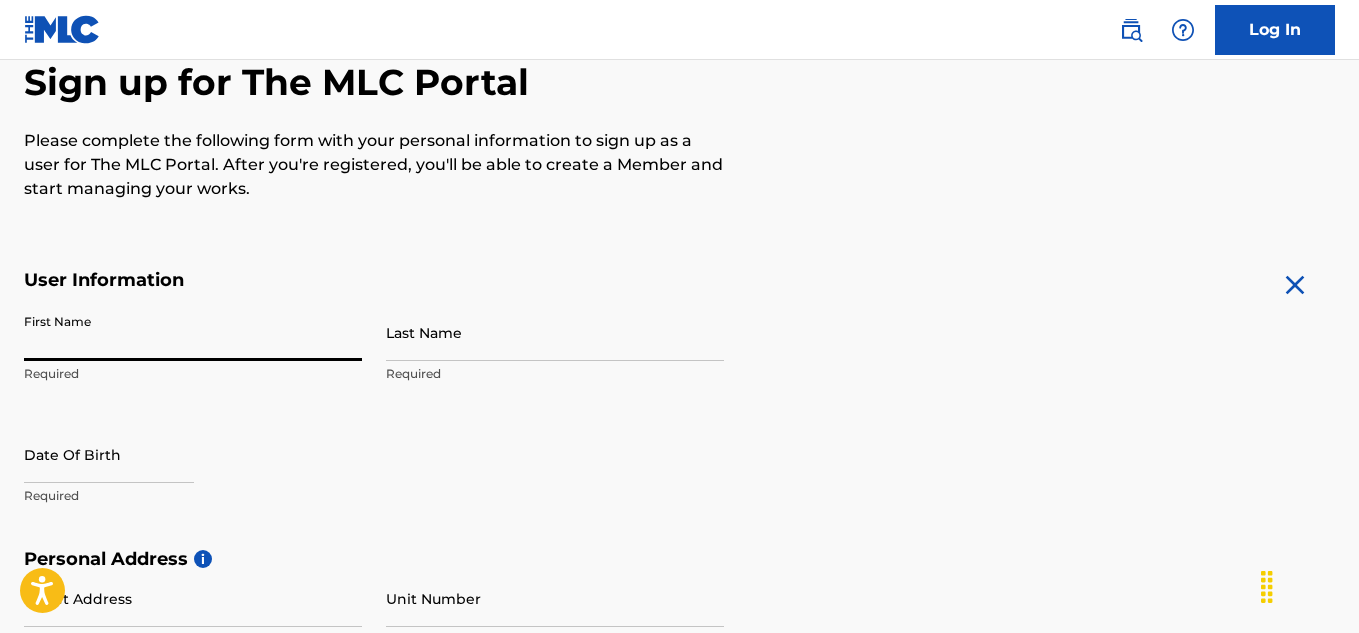 click on "First Name" at bounding box center [193, 332] 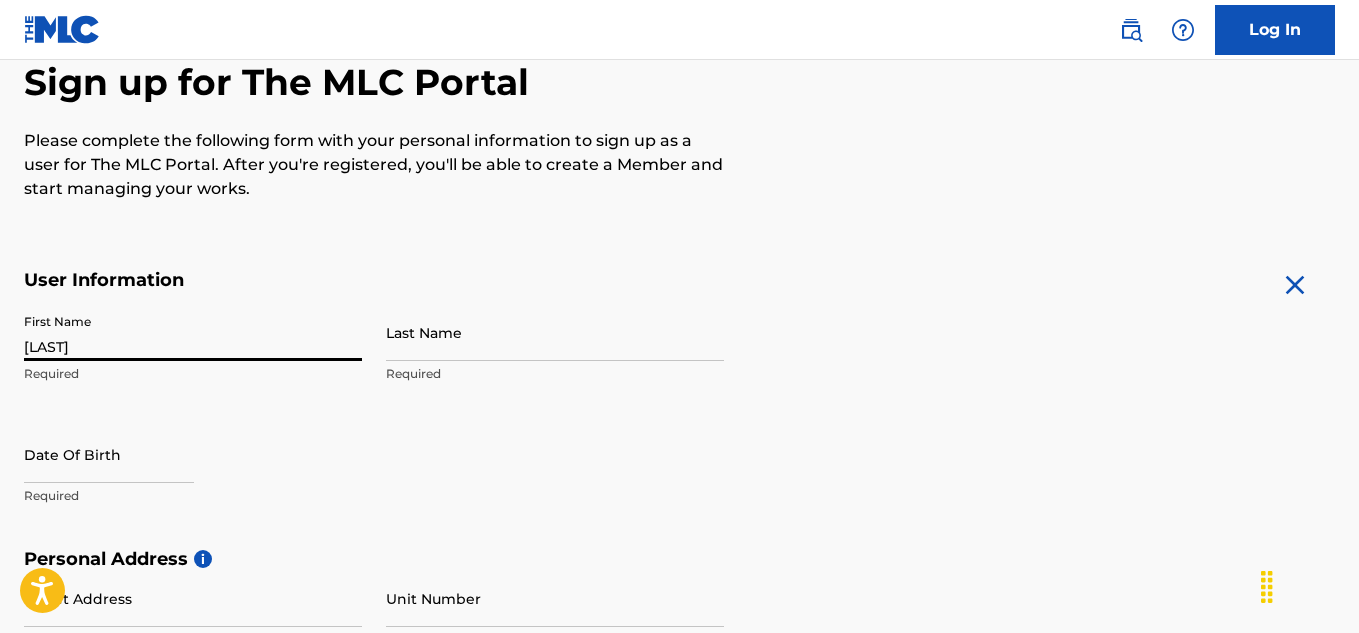 type on "[LAST]" 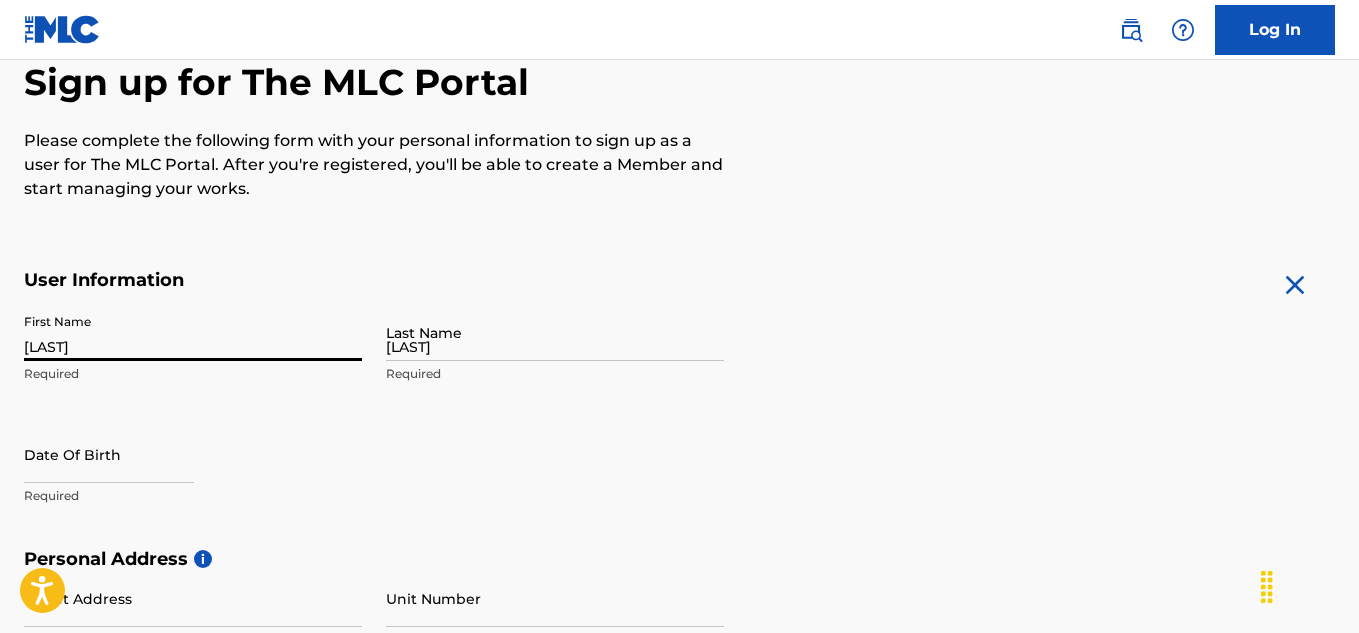 type on "P.O.BOX [NUMBER] [CITY]-[CITY]" 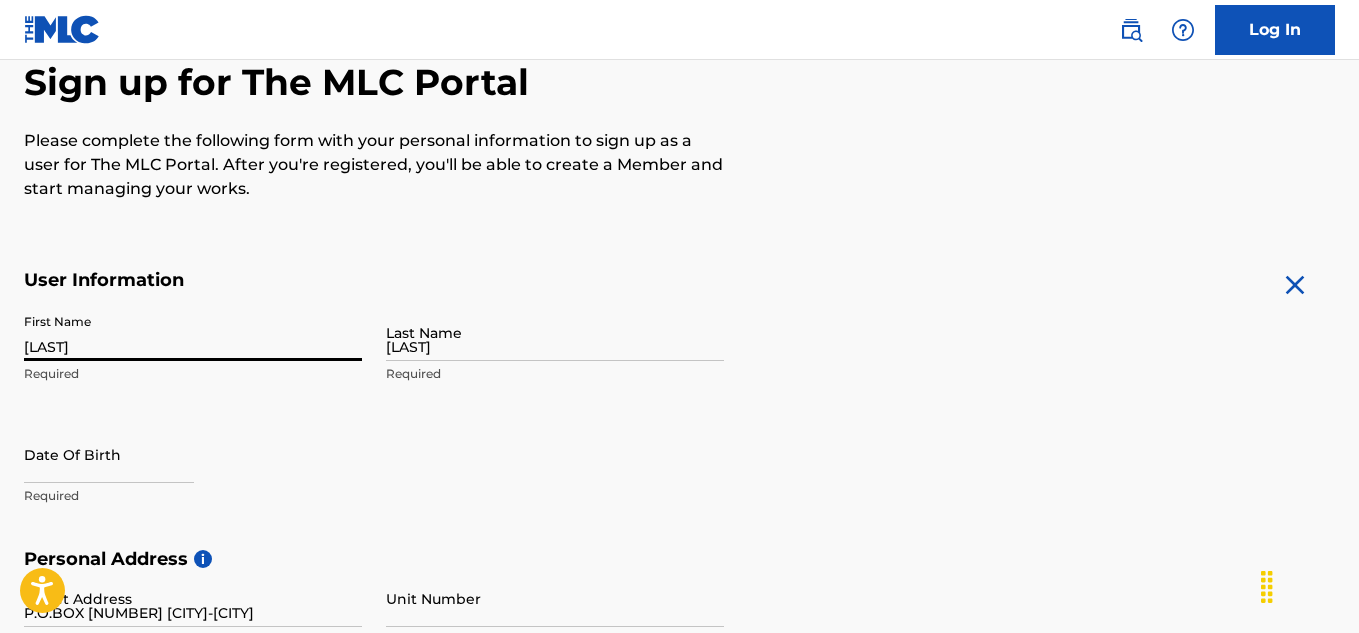 type on "[CITY]" 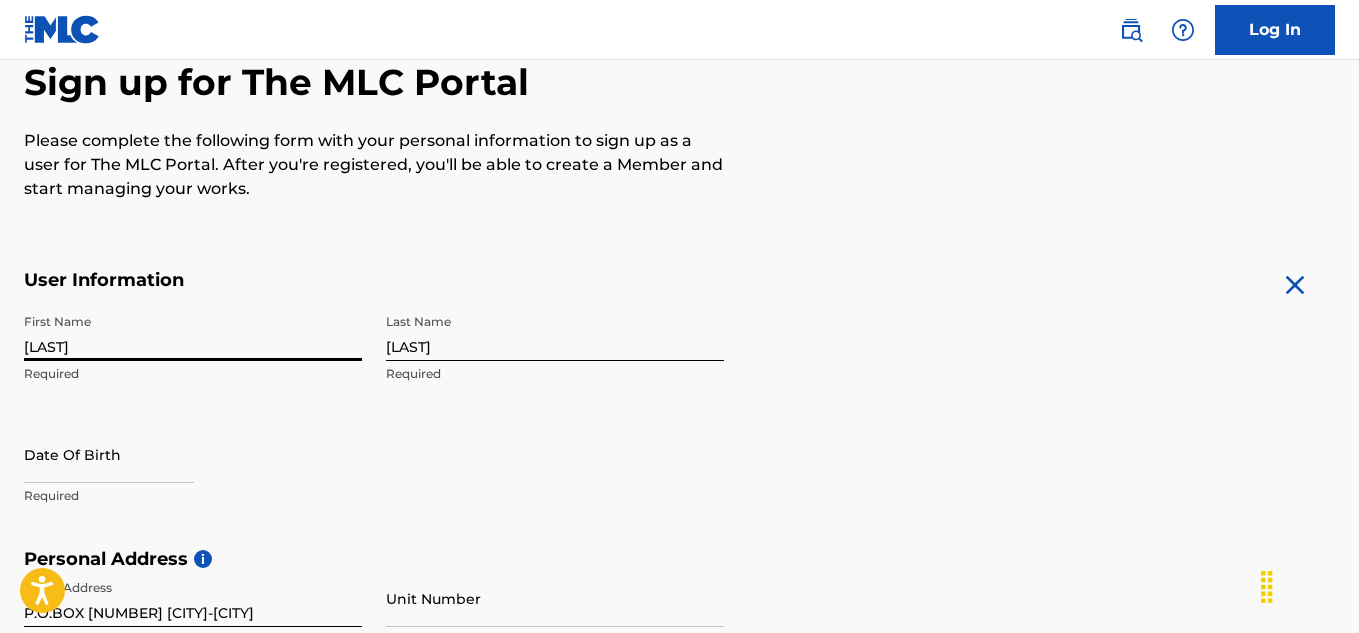 scroll, scrollTop: 545, scrollLeft: 0, axis: vertical 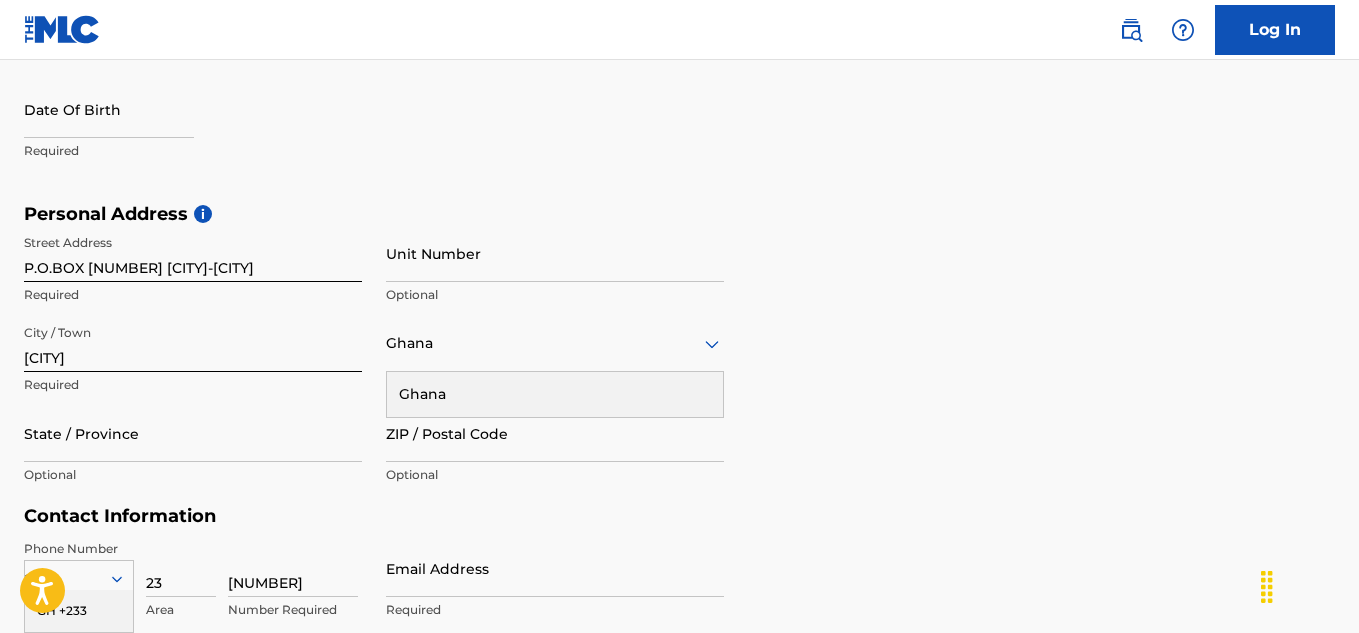click on "Ghana" at bounding box center (555, 394) 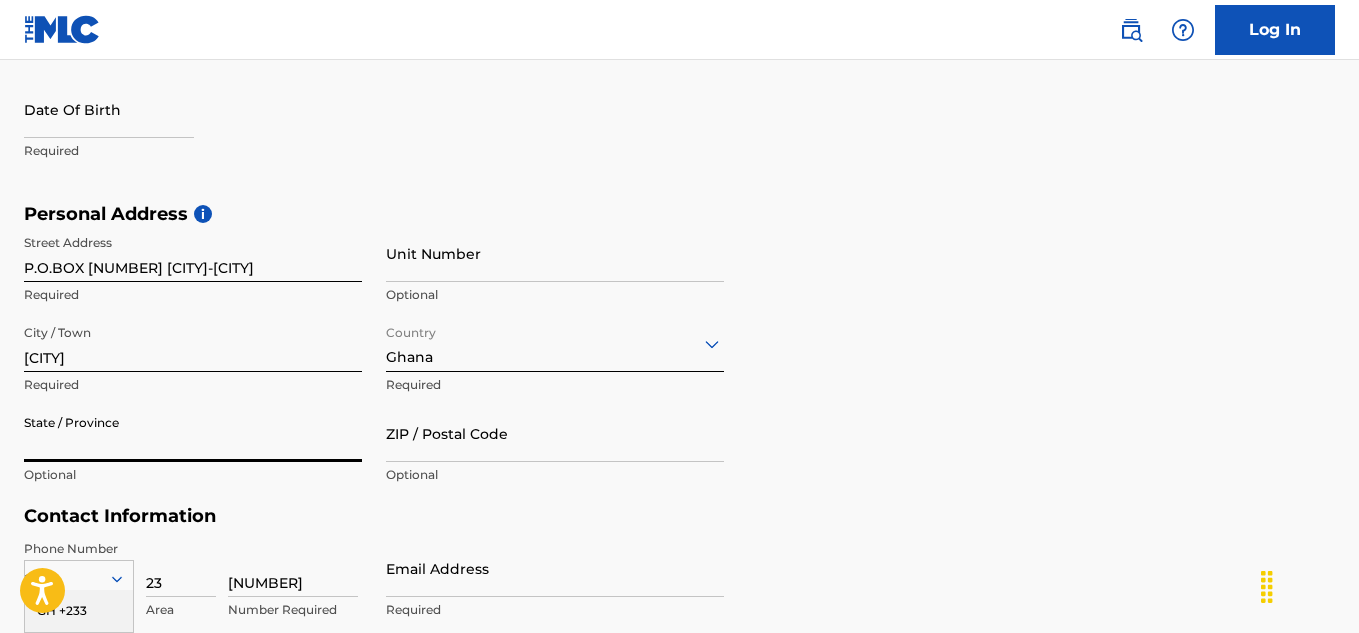 click on "State / Province" at bounding box center [193, 433] 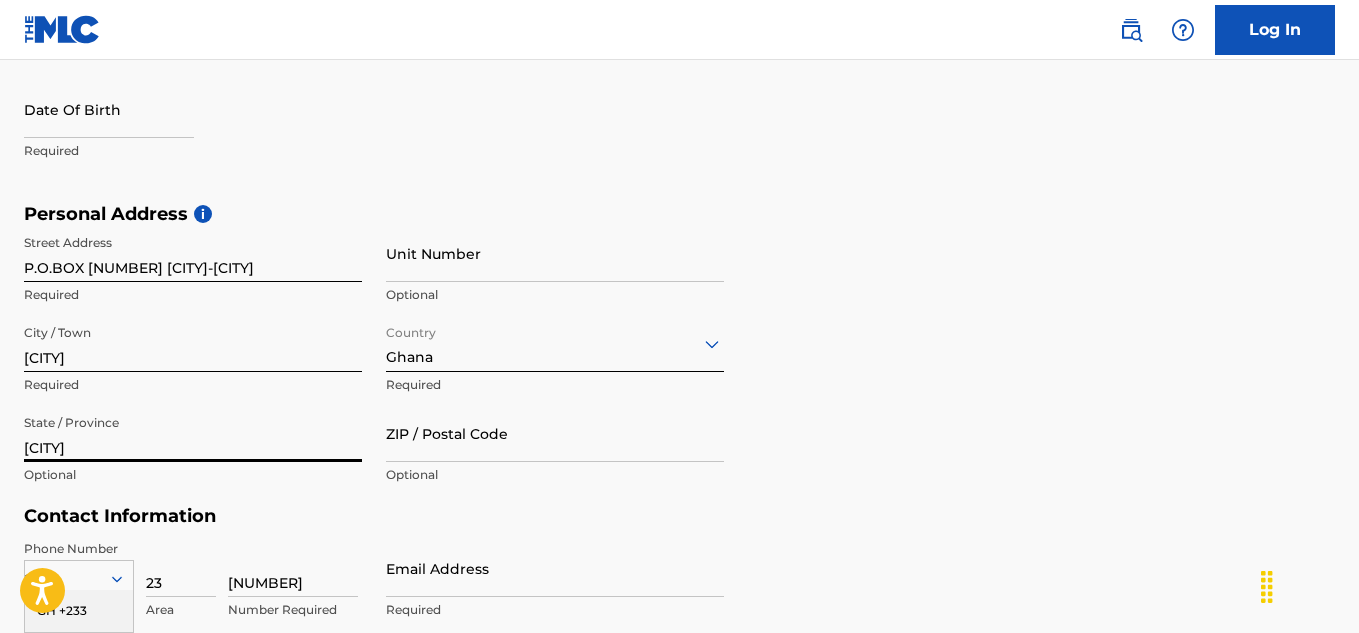 click on "[POSTAL CODE]" at bounding box center [555, 450] 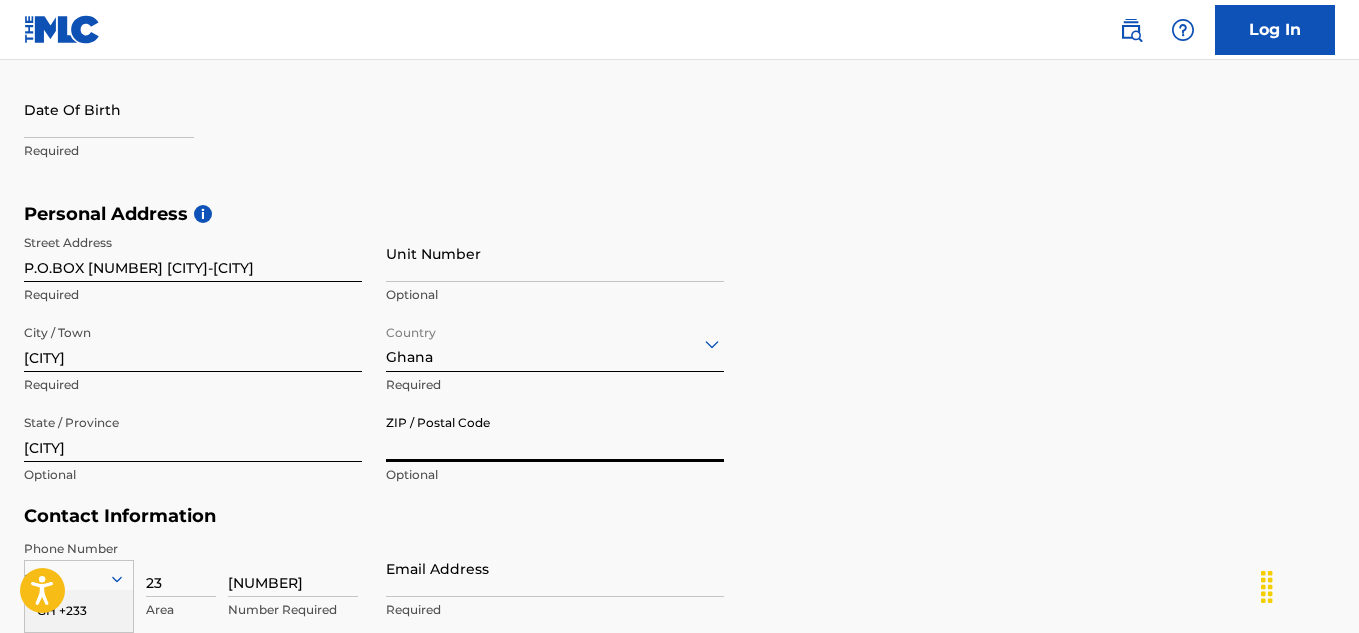 click on "ZIP / Postal Code" at bounding box center [555, 433] 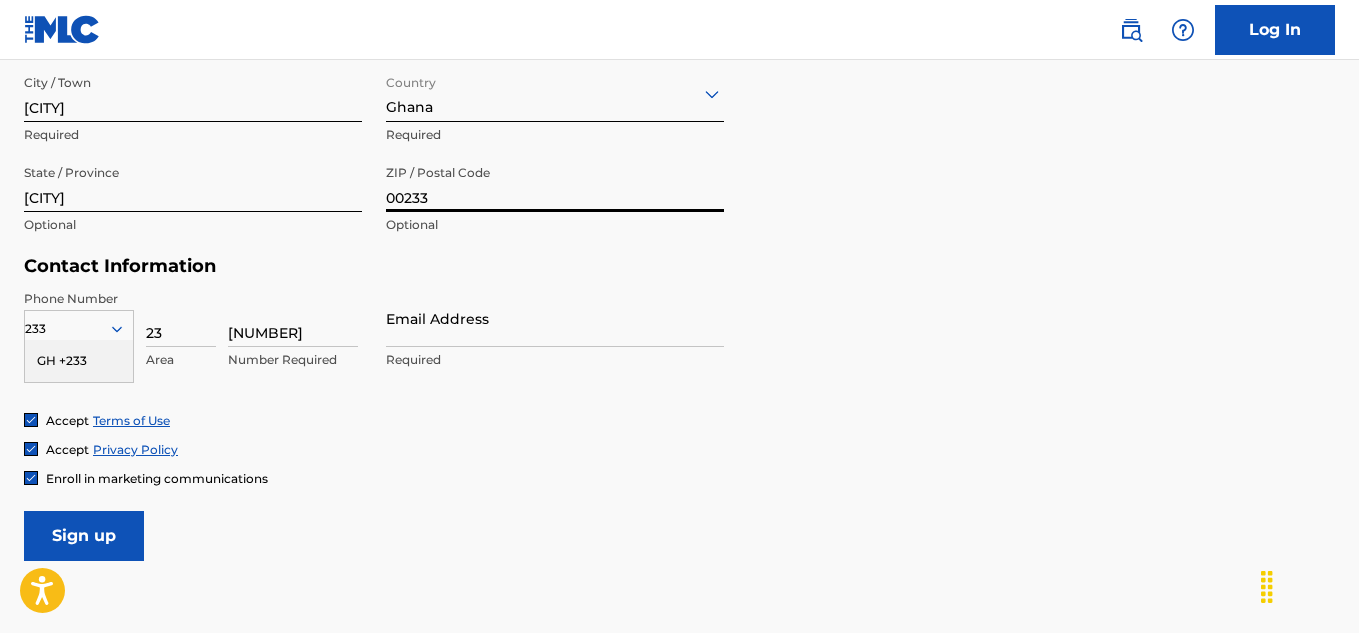 scroll, scrollTop: 845, scrollLeft: 0, axis: vertical 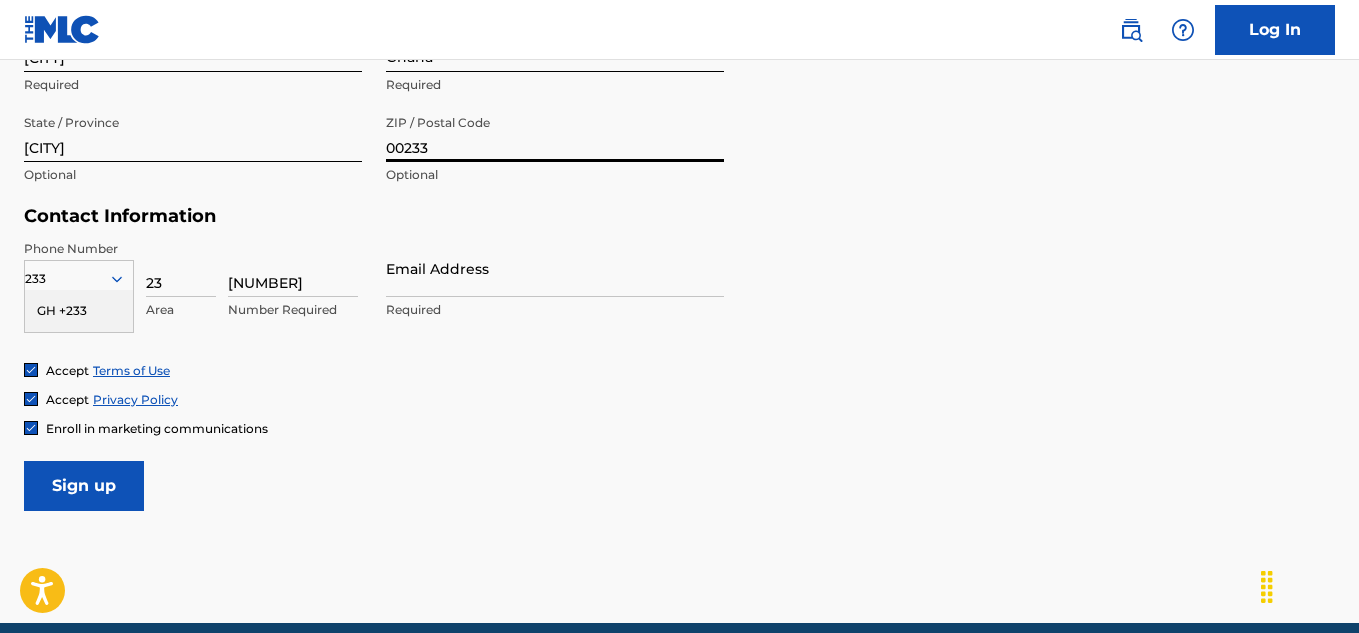 click on "GH +233" at bounding box center [79, 311] 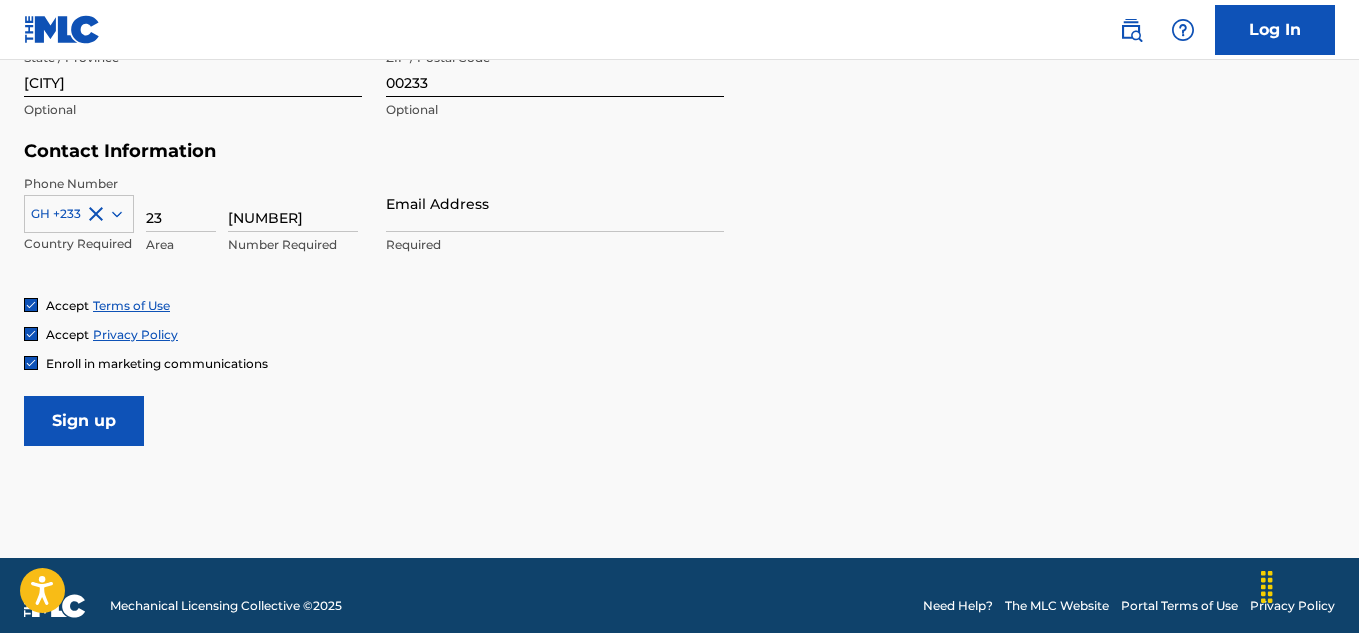 scroll, scrollTop: 931, scrollLeft: 0, axis: vertical 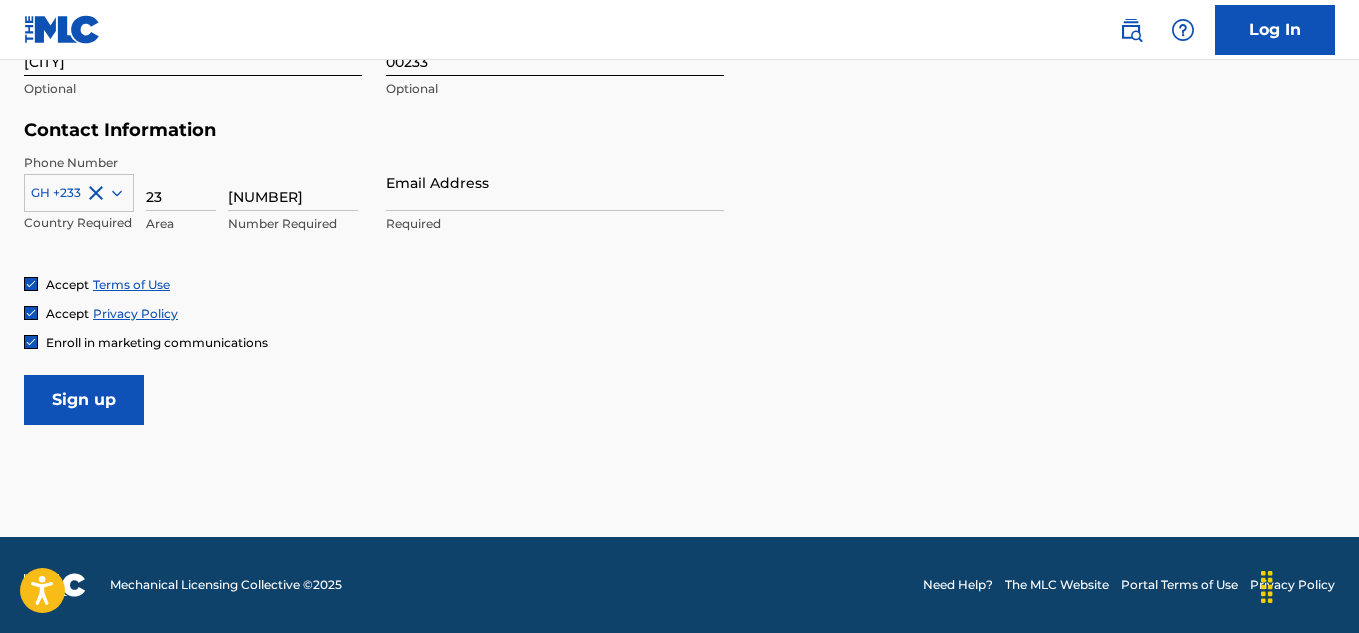 click on "Email Address" at bounding box center (555, 182) 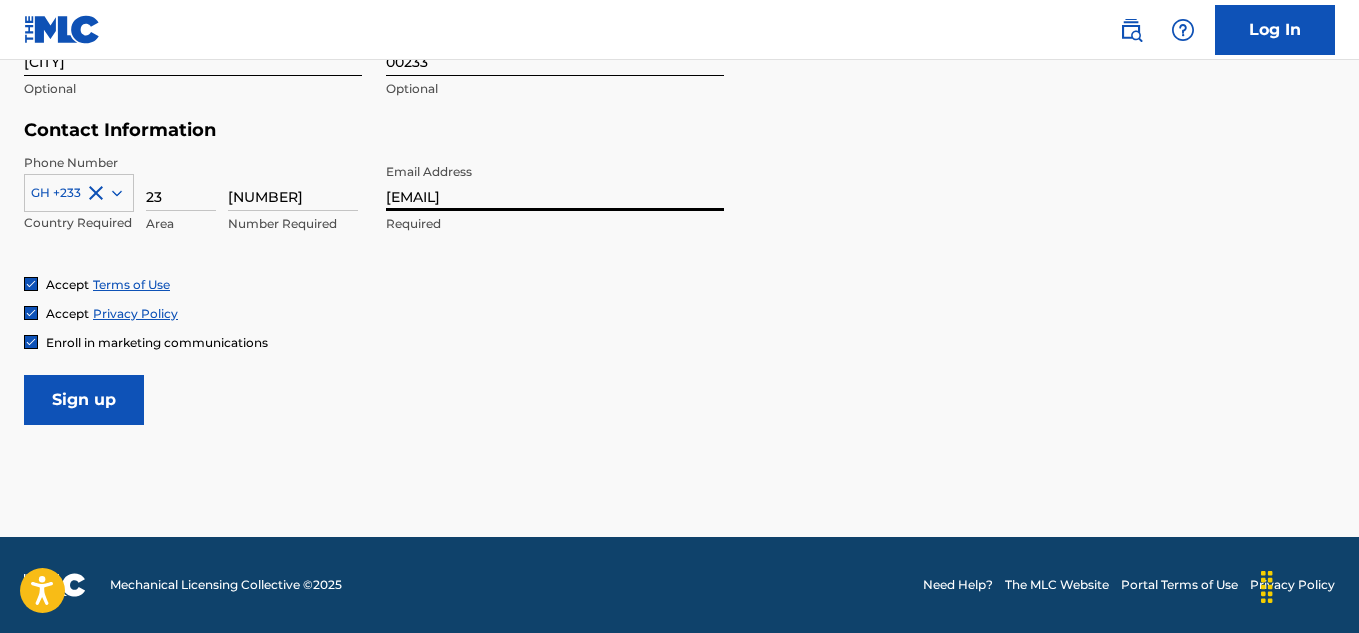 click on "[EMAIL]" at bounding box center [555, 182] 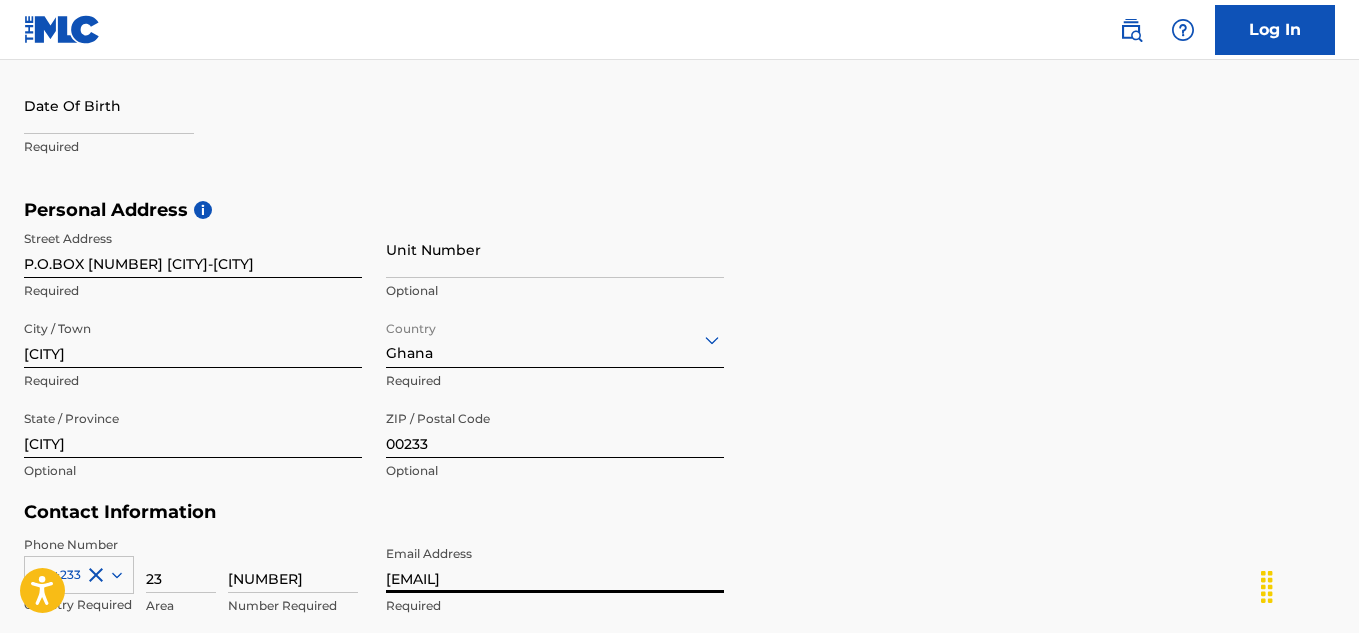 scroll, scrollTop: 531, scrollLeft: 0, axis: vertical 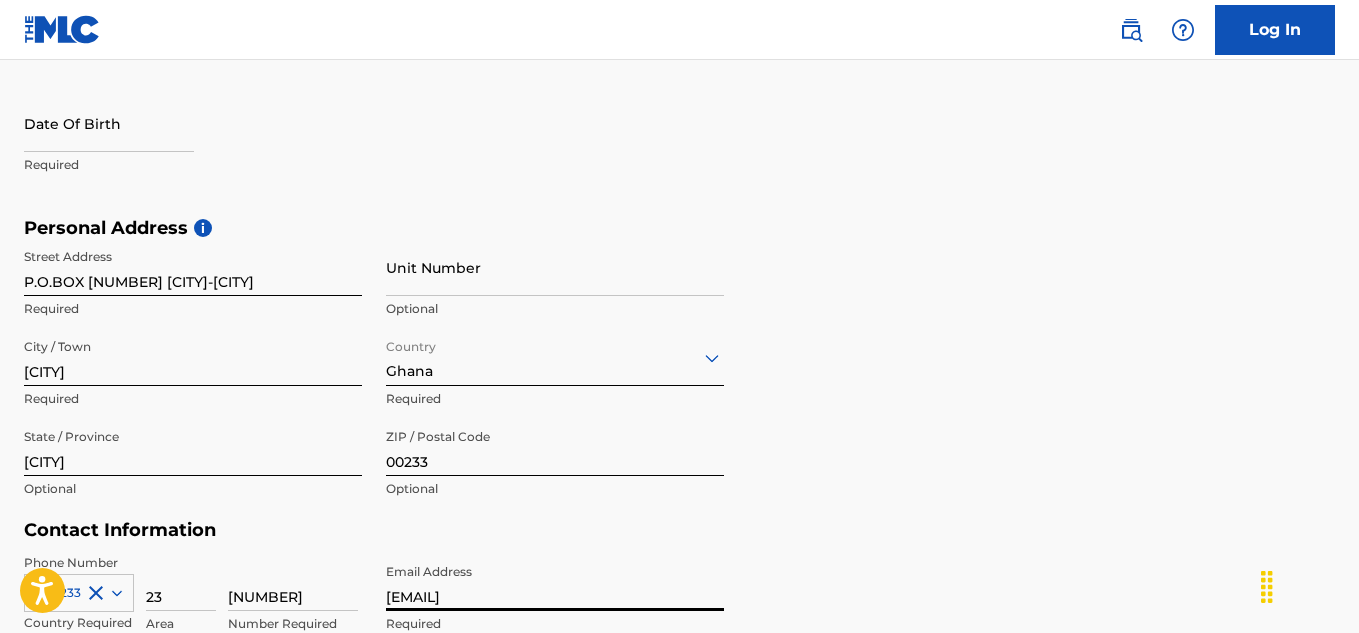 type on "[EMAIL]" 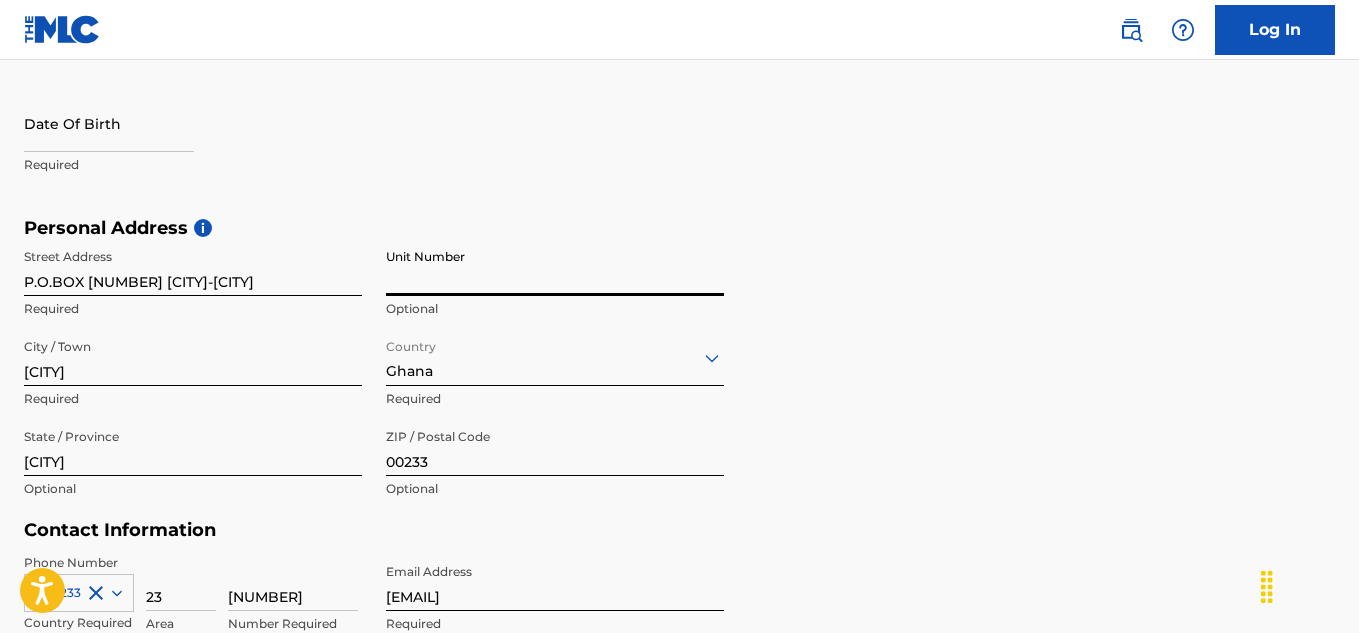 click on "Unit Number" at bounding box center [555, 267] 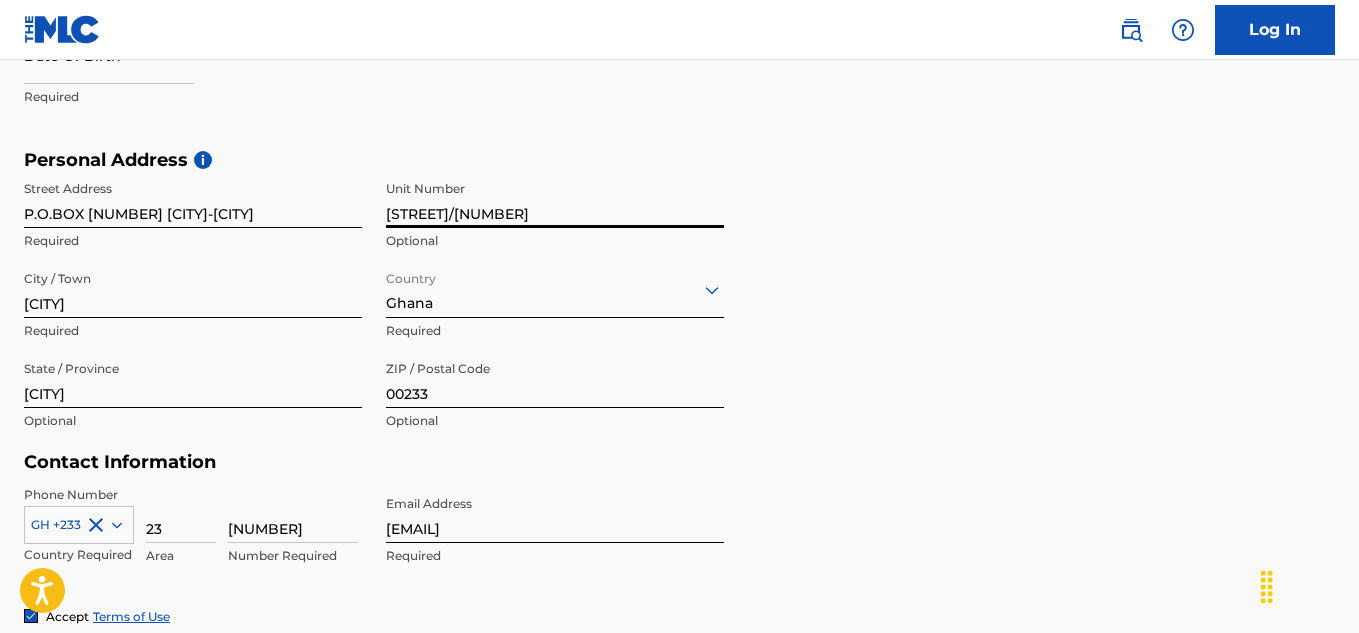 scroll, scrollTop: 431, scrollLeft: 0, axis: vertical 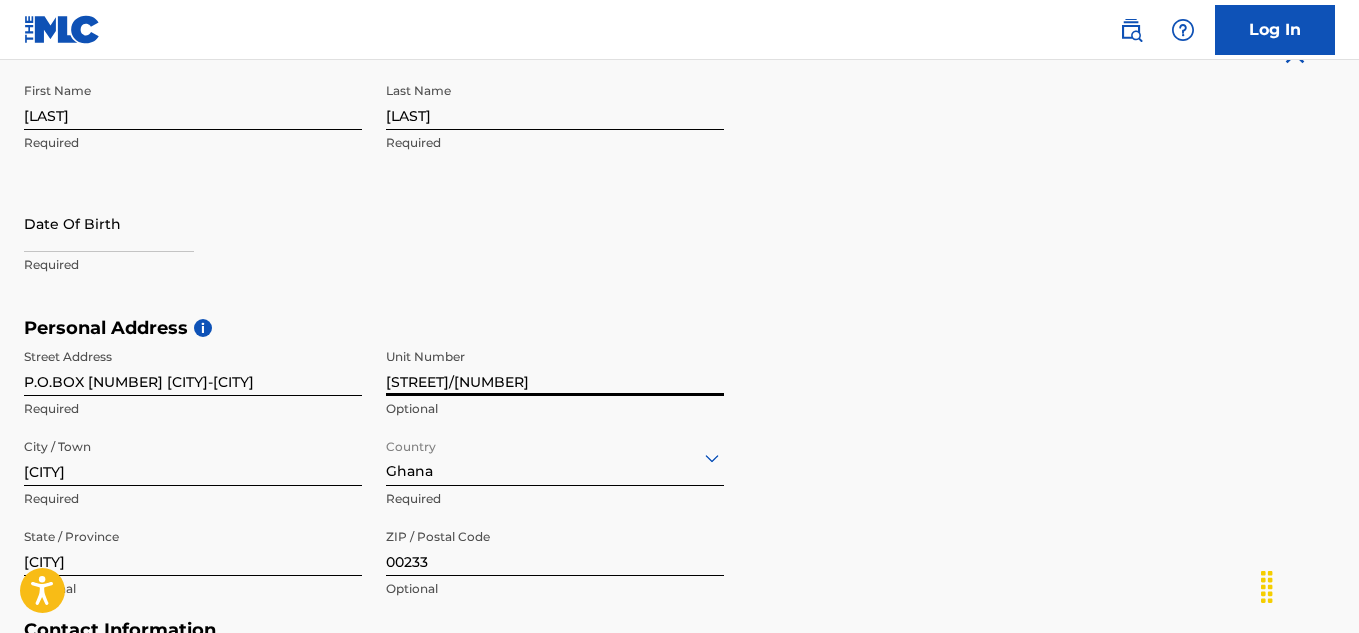 click on "Required" at bounding box center [193, 265] 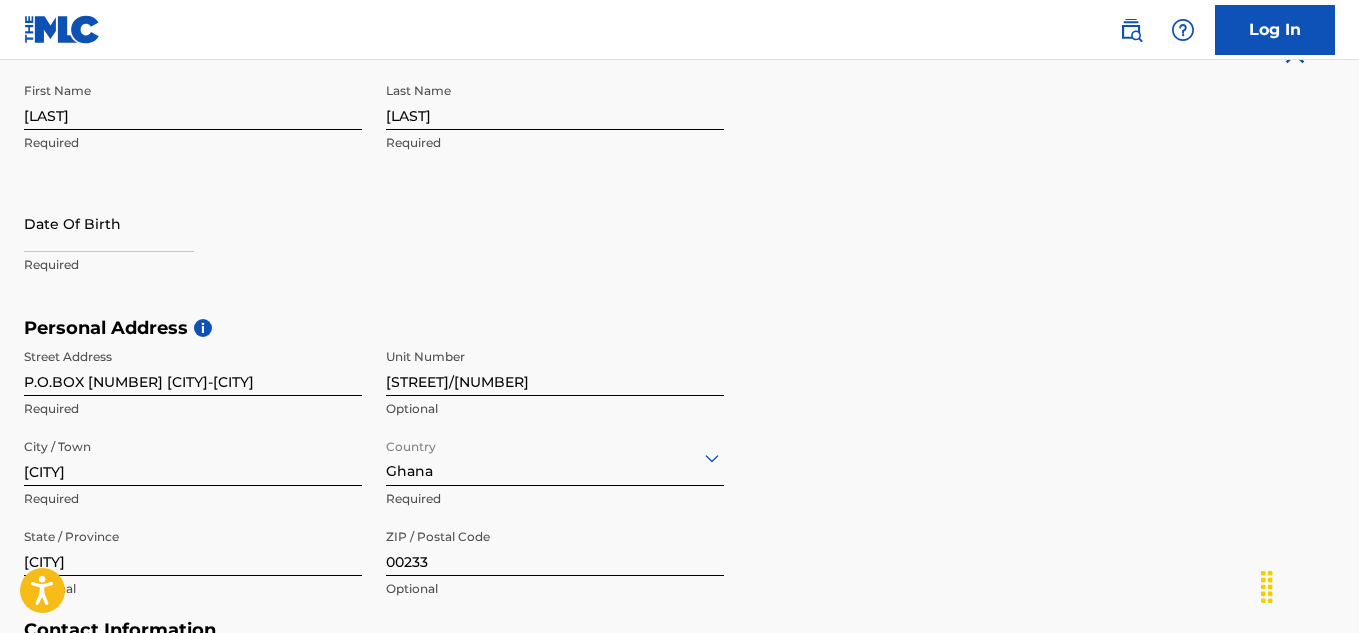 click on "Required" at bounding box center (193, 265) 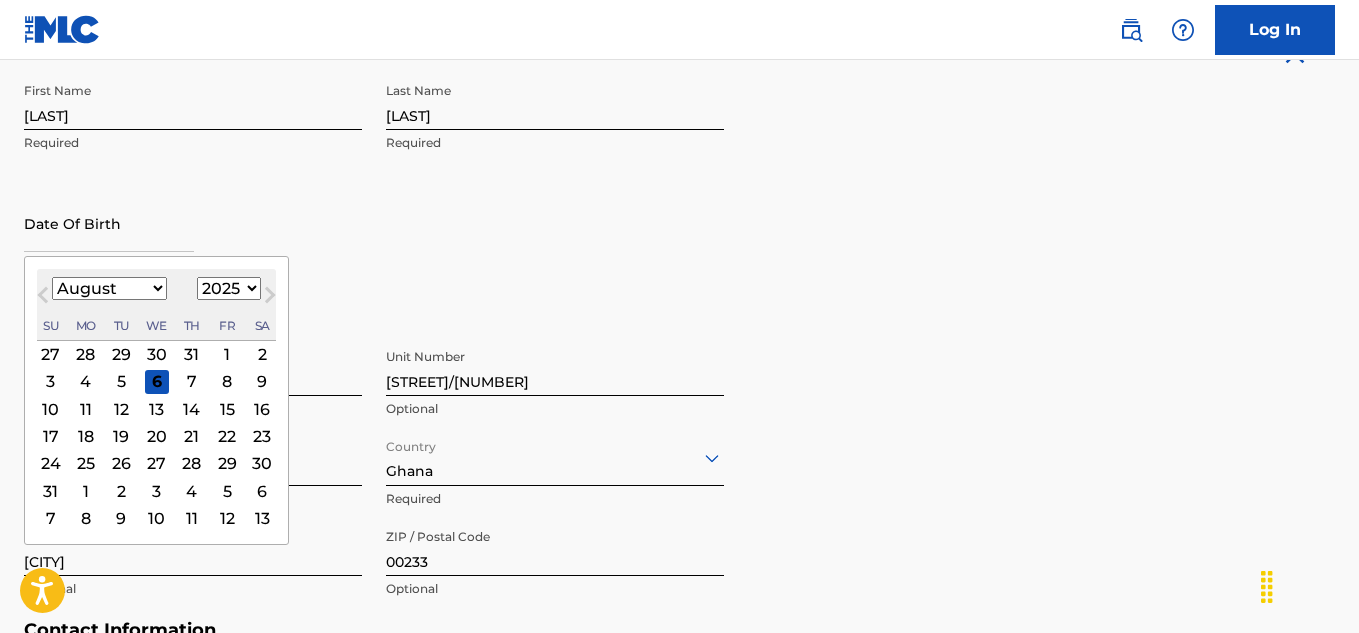type on "[MONTH] [DAY] [YEAR]" 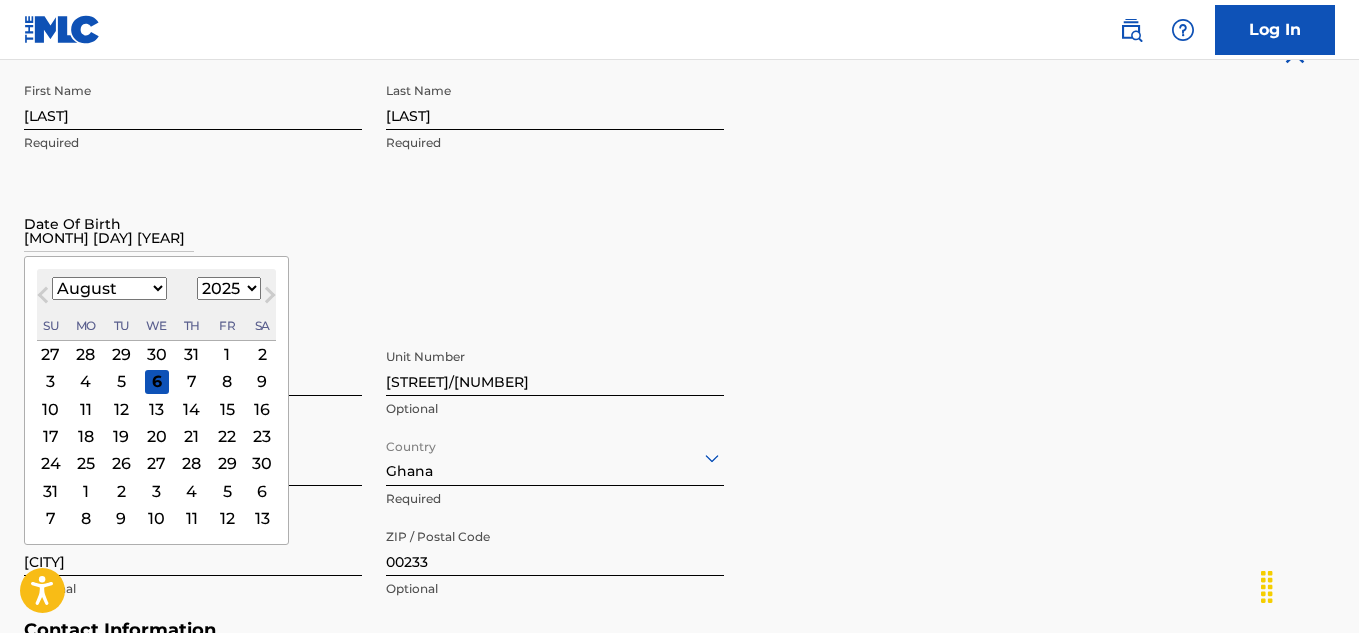 select on "1993" 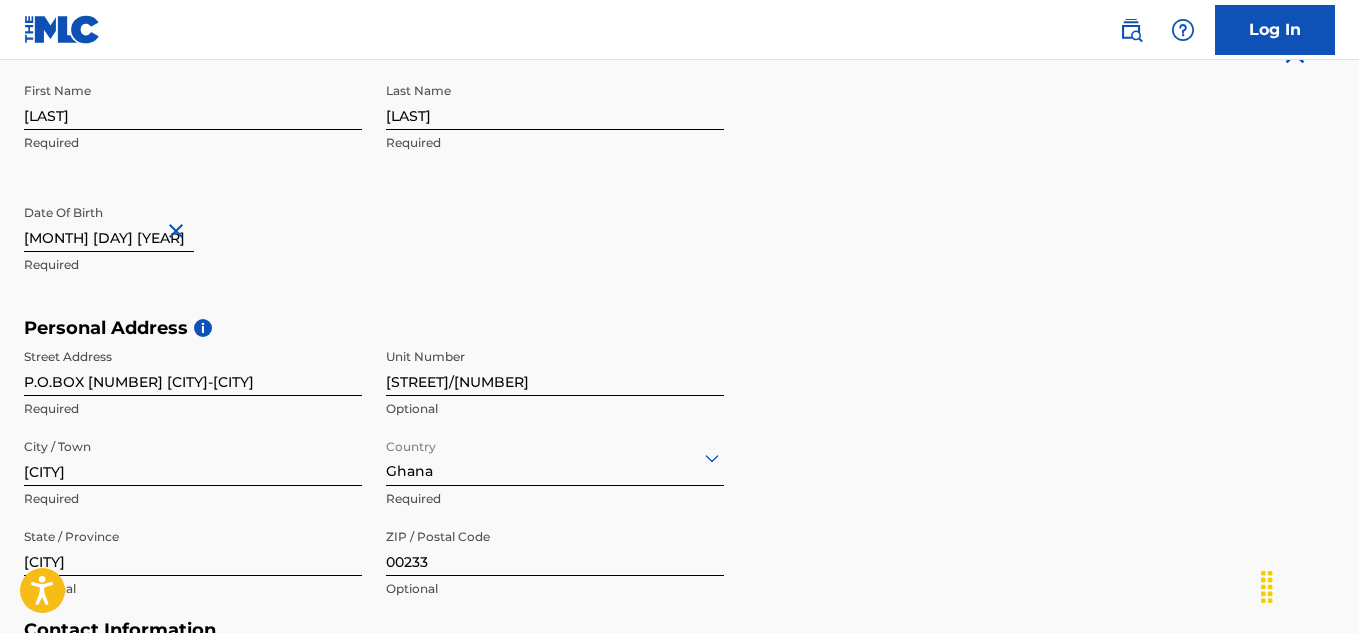 click on "First Name [LAST] Required Last Name [LAST] Required Date Of Birth [MONTH] [DAY] [YEAR] Required" at bounding box center (374, 195) 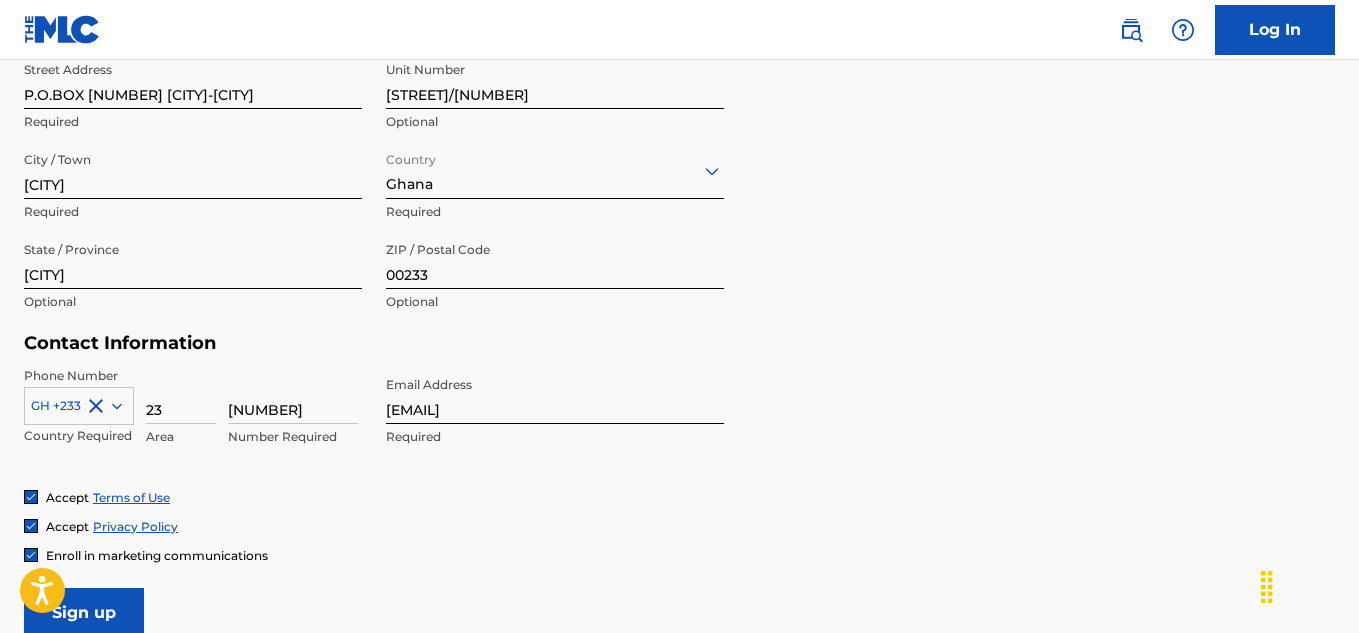 scroll, scrollTop: 931, scrollLeft: 0, axis: vertical 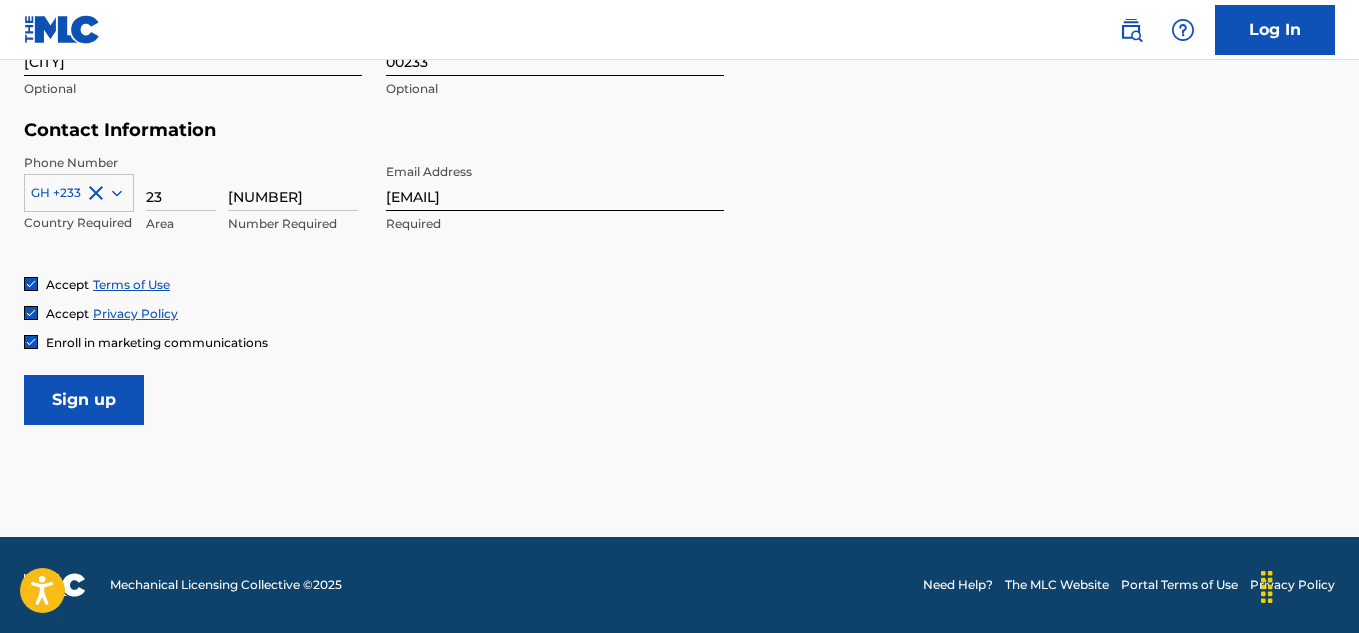 click on "Sign up" at bounding box center [84, 400] 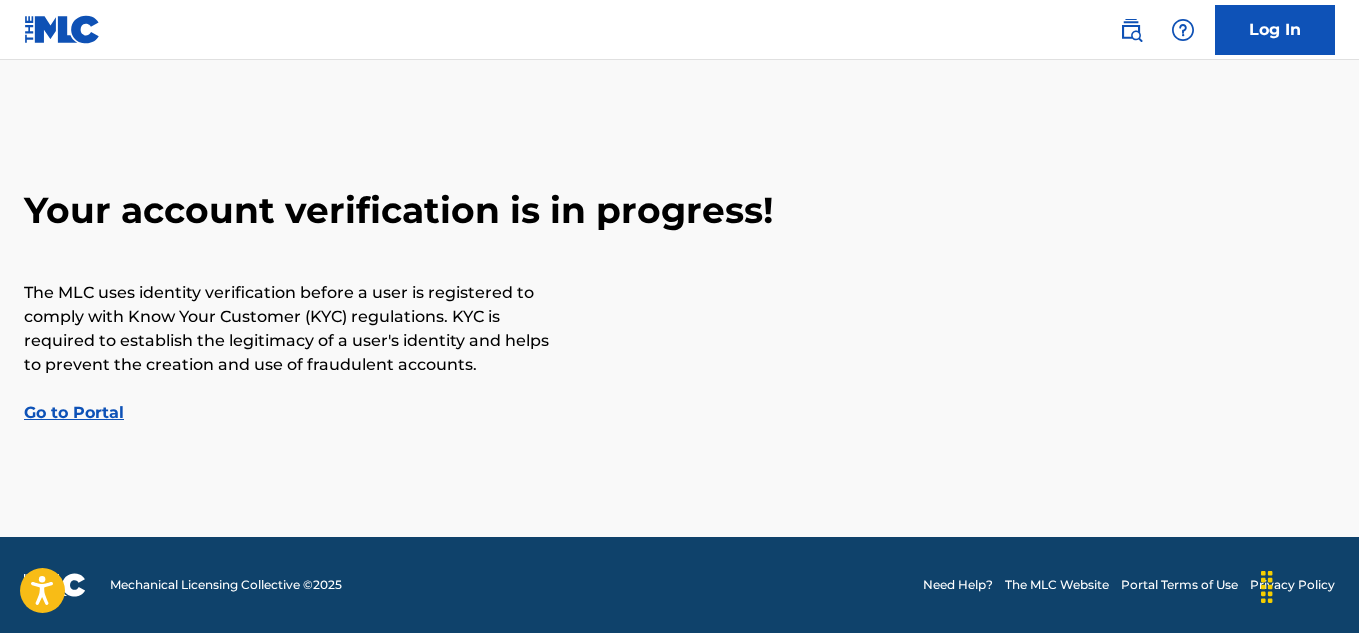 scroll, scrollTop: 0, scrollLeft: 0, axis: both 